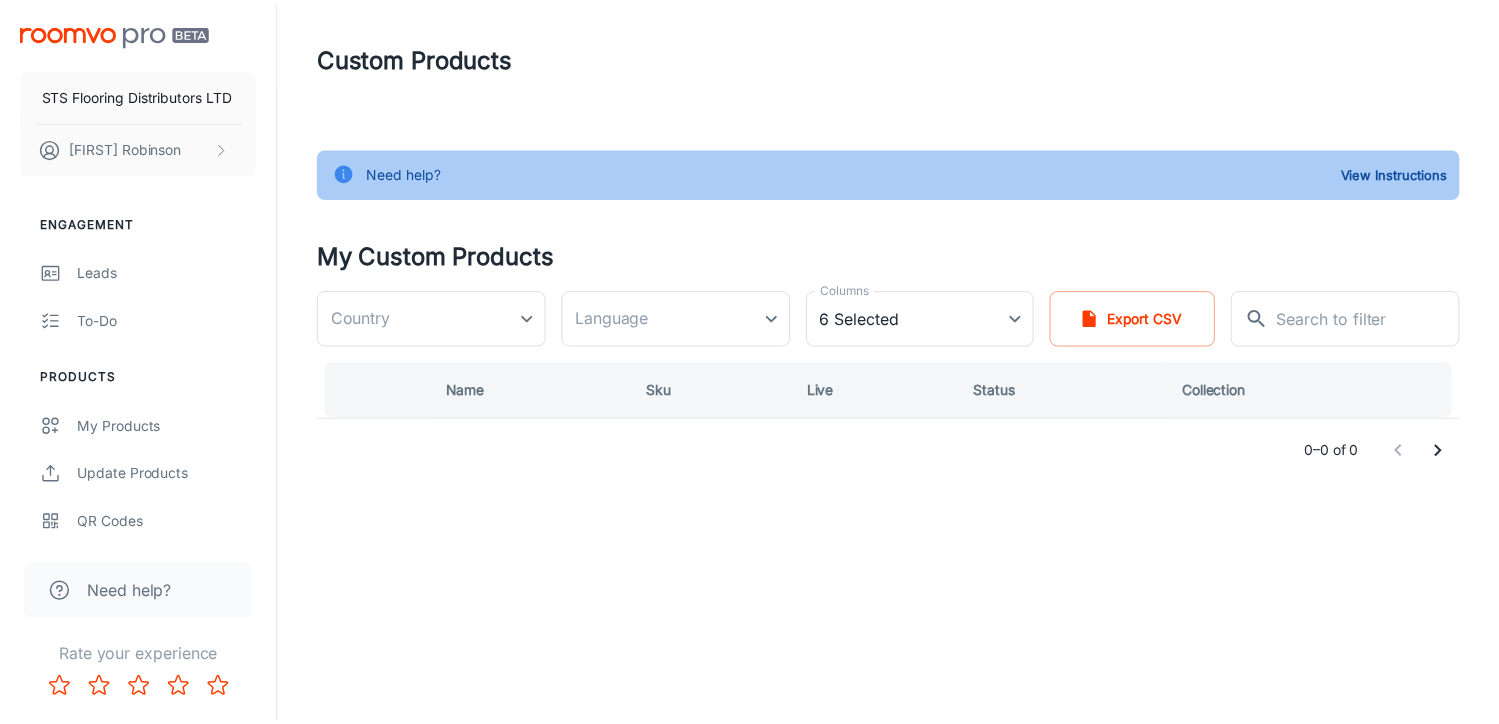scroll, scrollTop: 0, scrollLeft: 0, axis: both 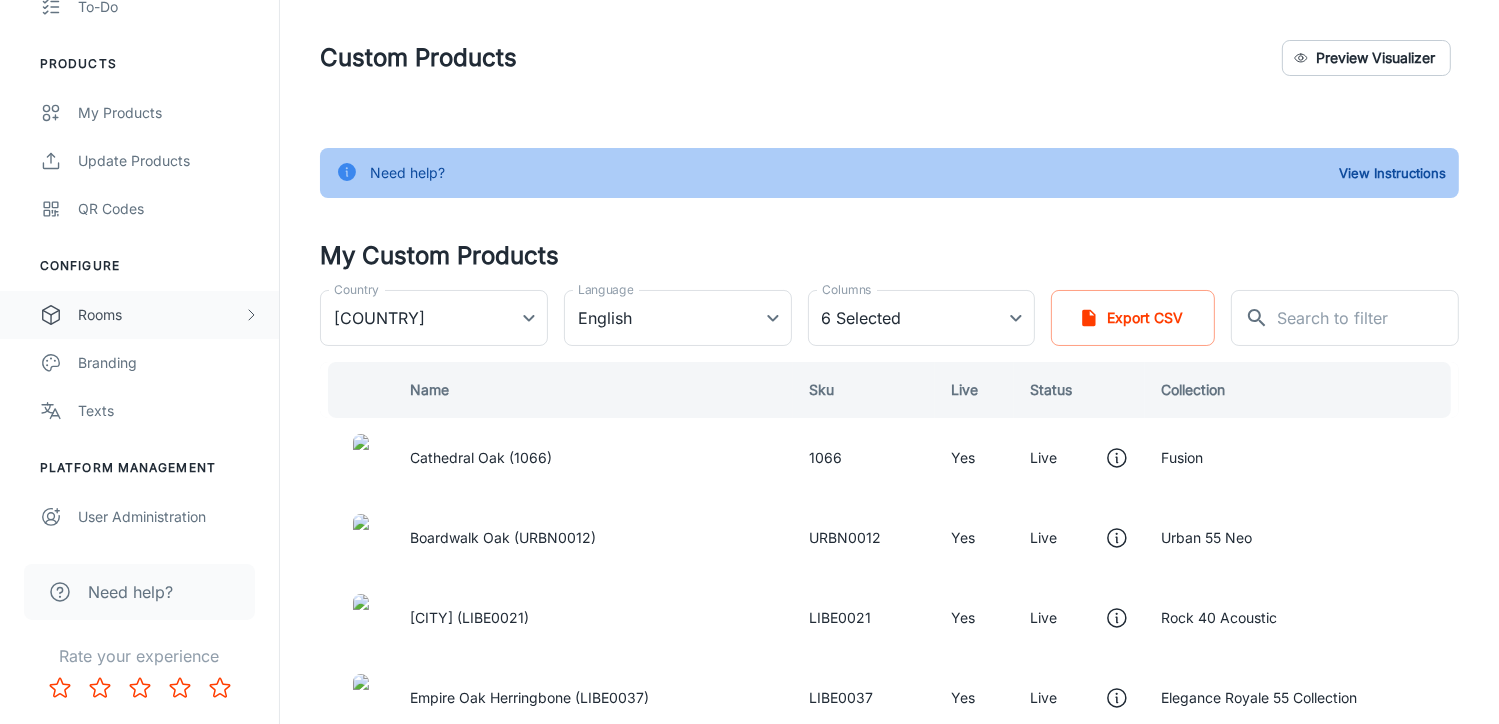 click on "Rooms" at bounding box center [139, 315] 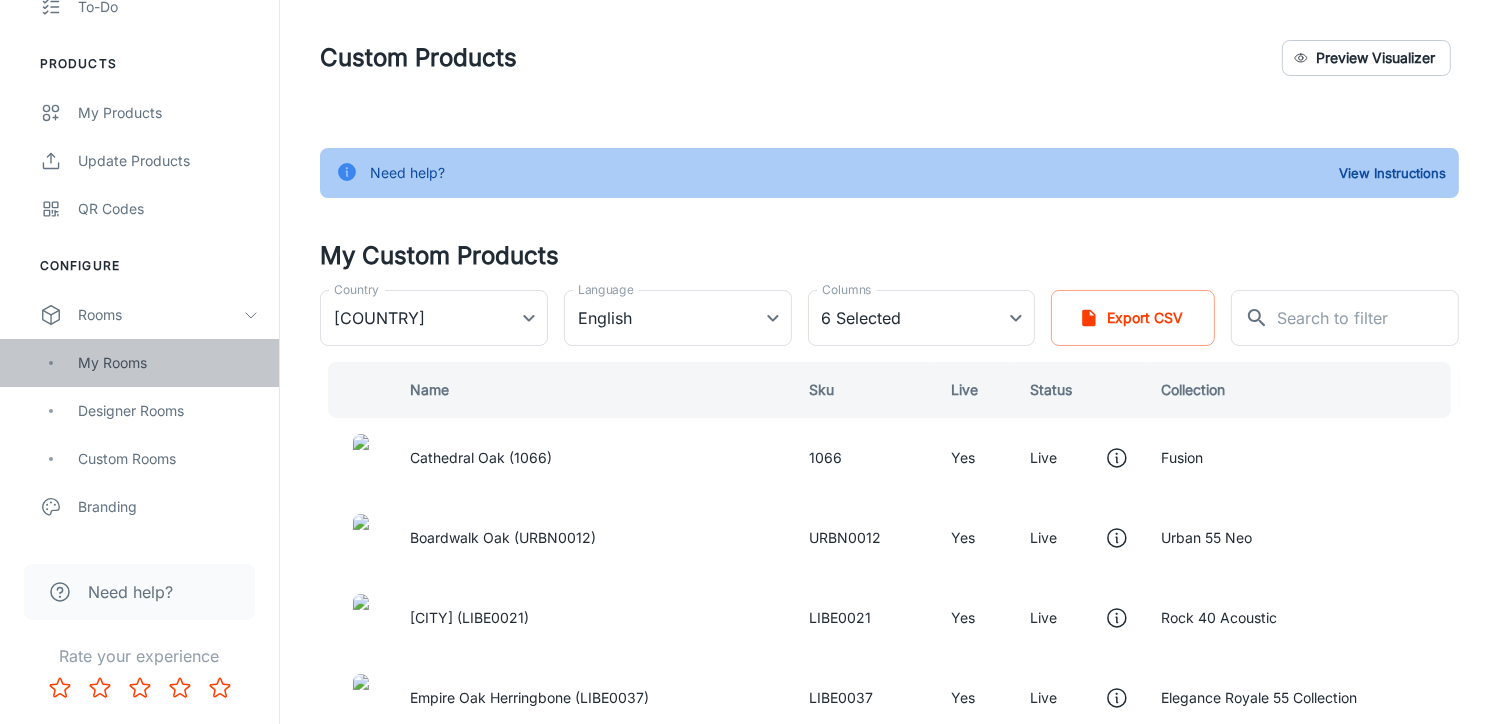 click on "My Rooms" at bounding box center [168, 363] 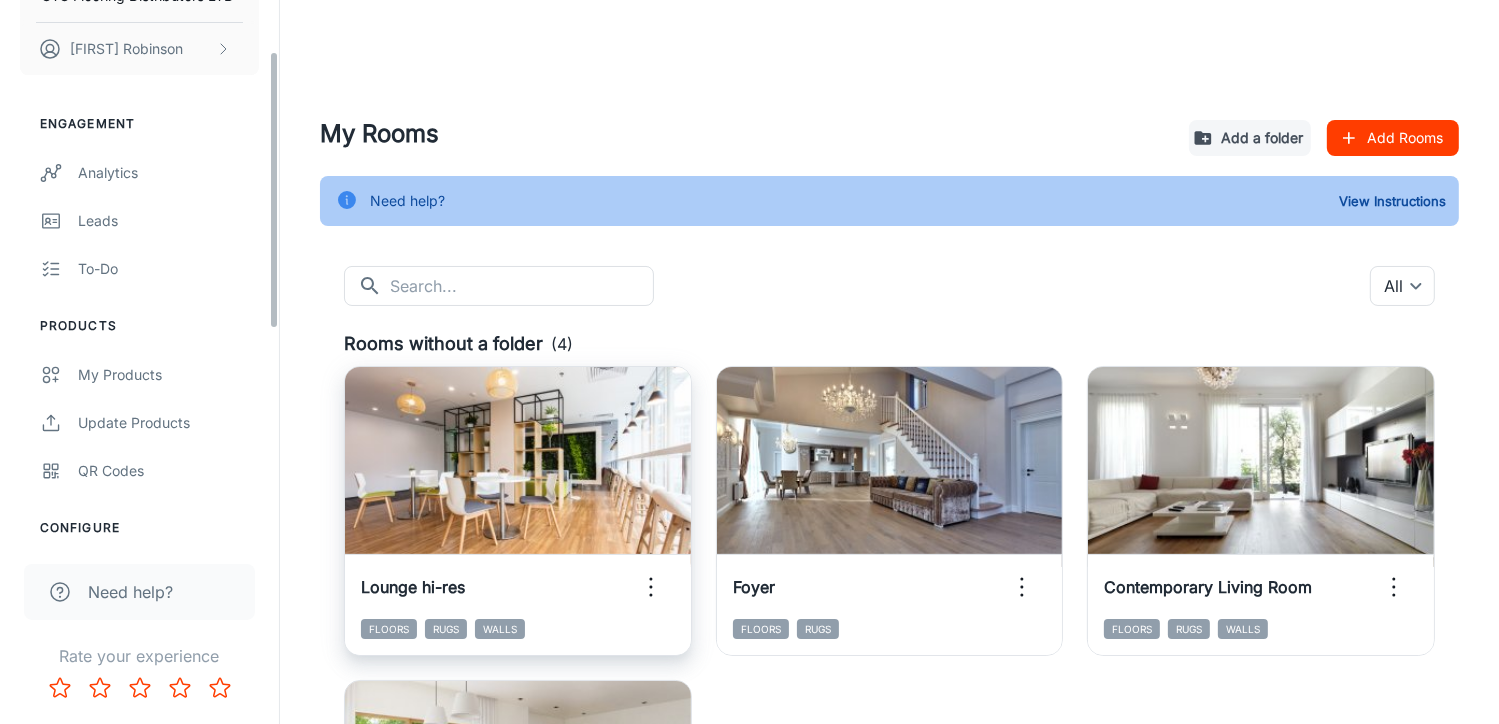 scroll, scrollTop: 100, scrollLeft: 0, axis: vertical 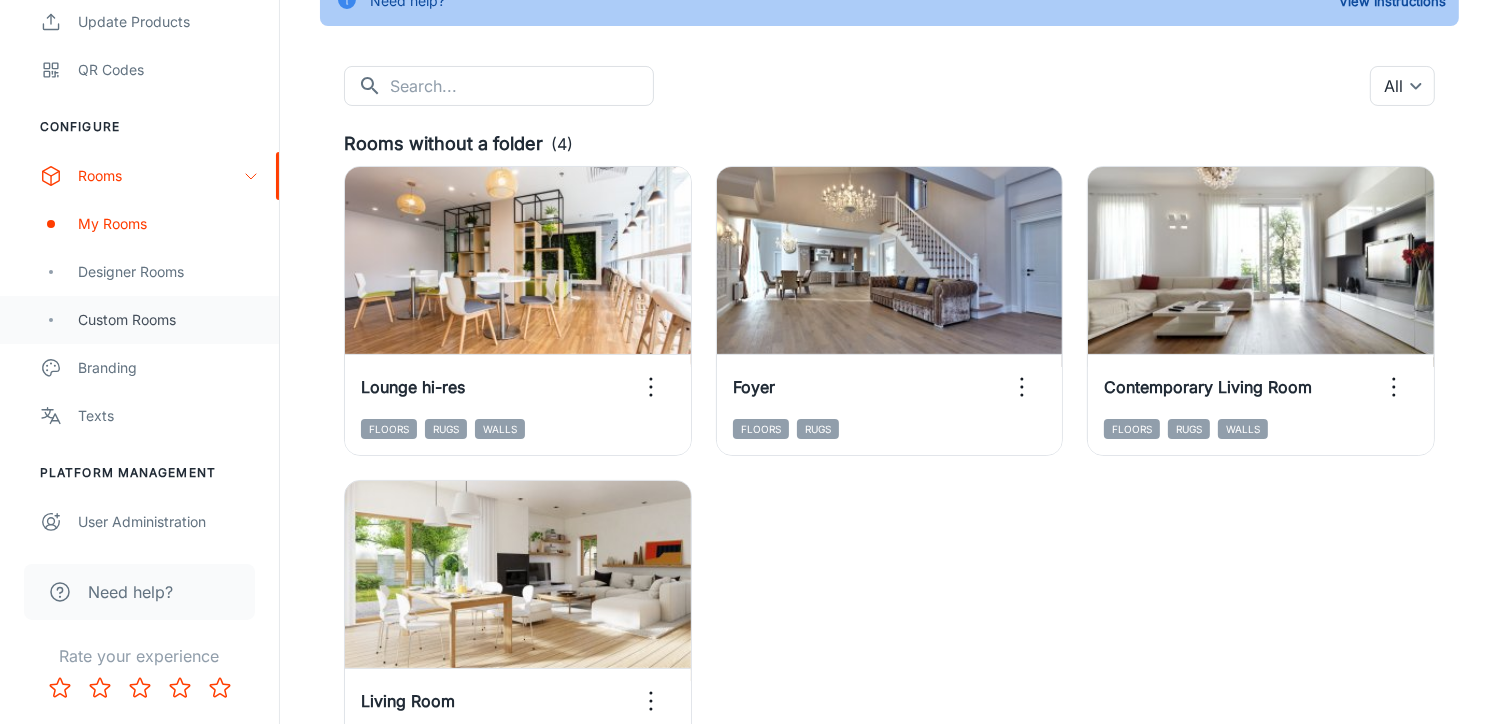 click on "Custom Rooms" at bounding box center (168, 272) 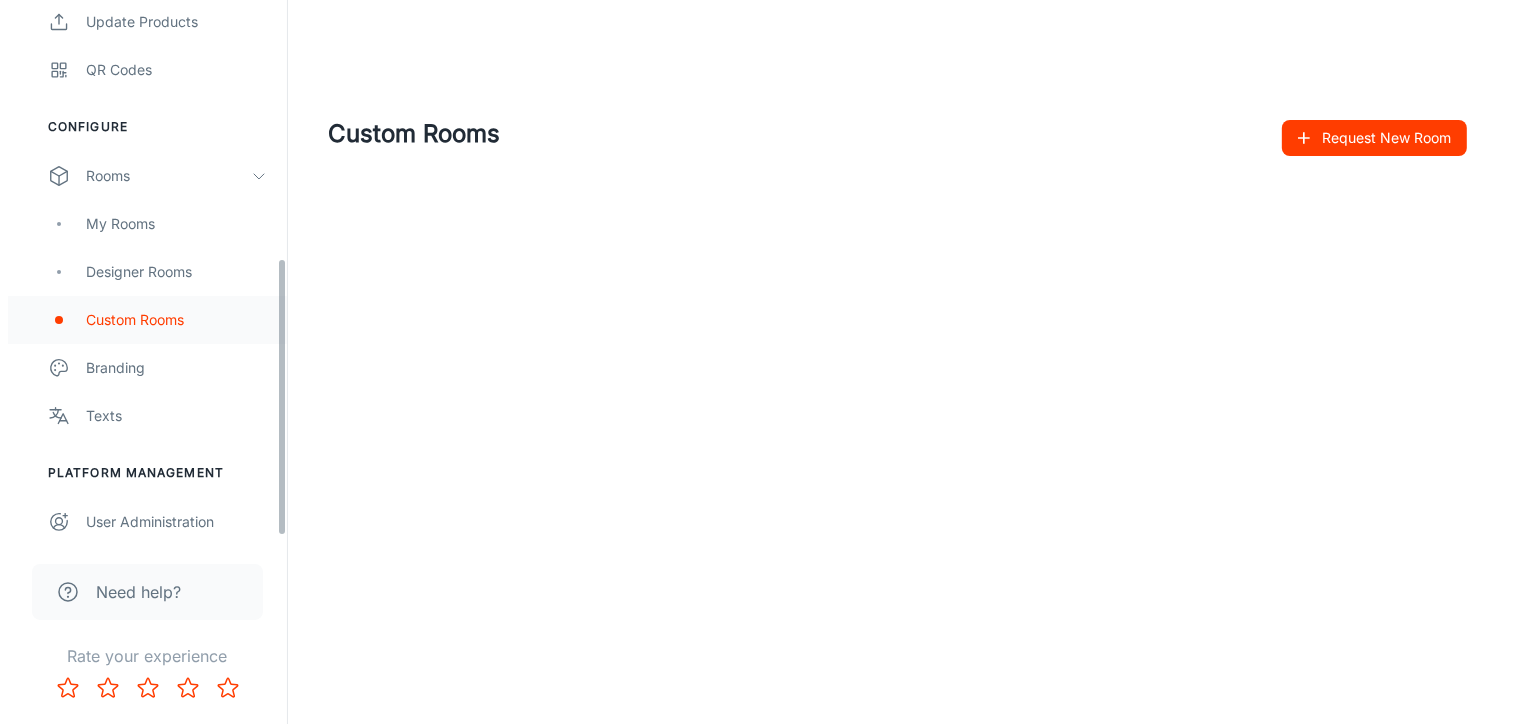 scroll, scrollTop: 0, scrollLeft: 0, axis: both 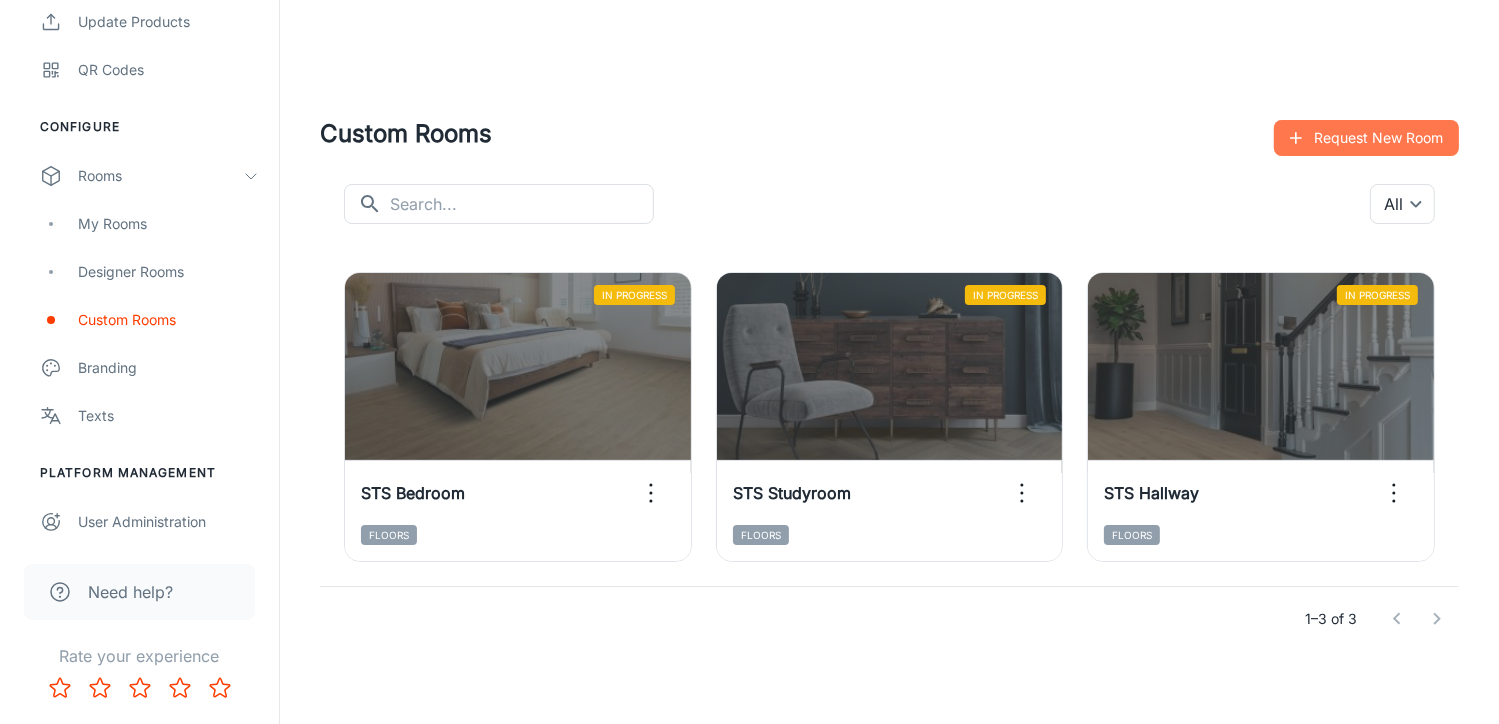 click on "Request New Room" at bounding box center [1366, 138] 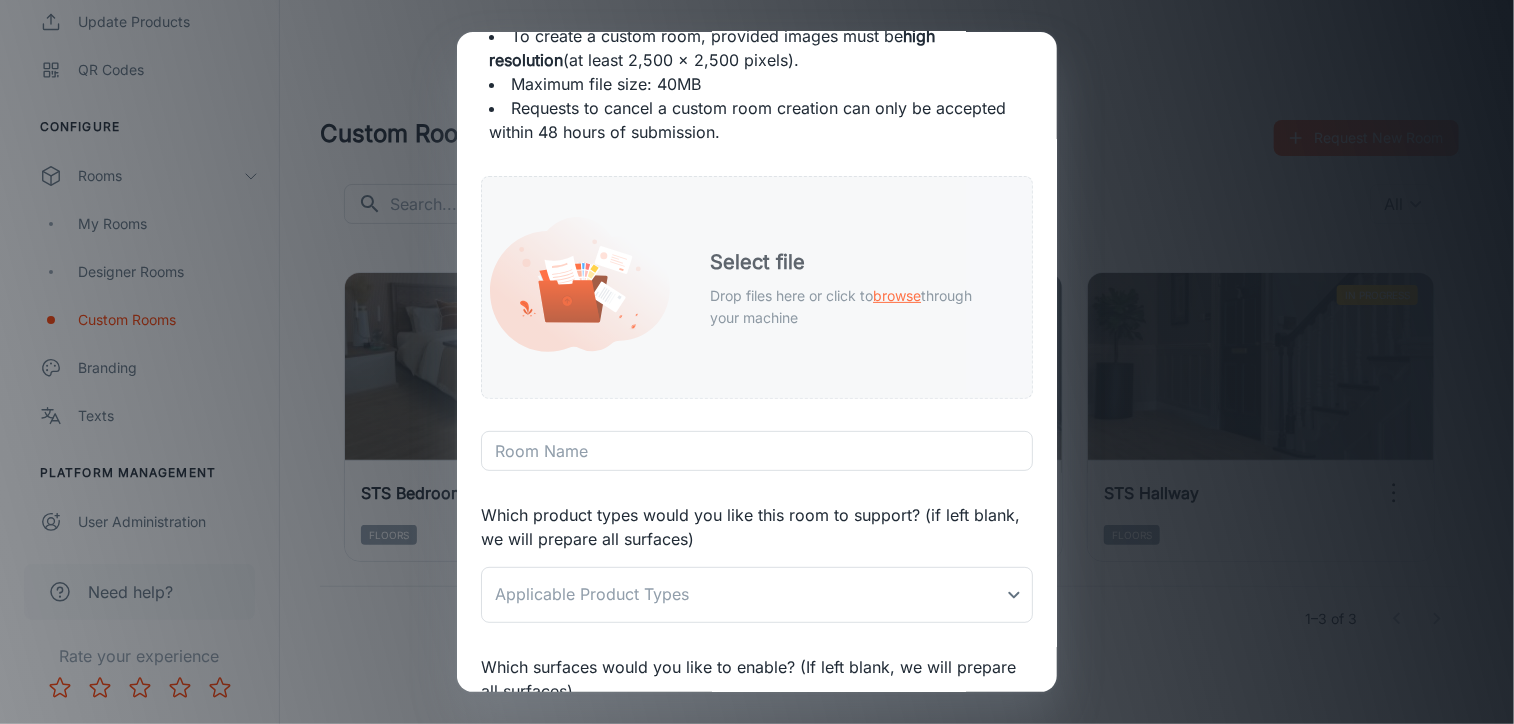 scroll, scrollTop: 0, scrollLeft: 0, axis: both 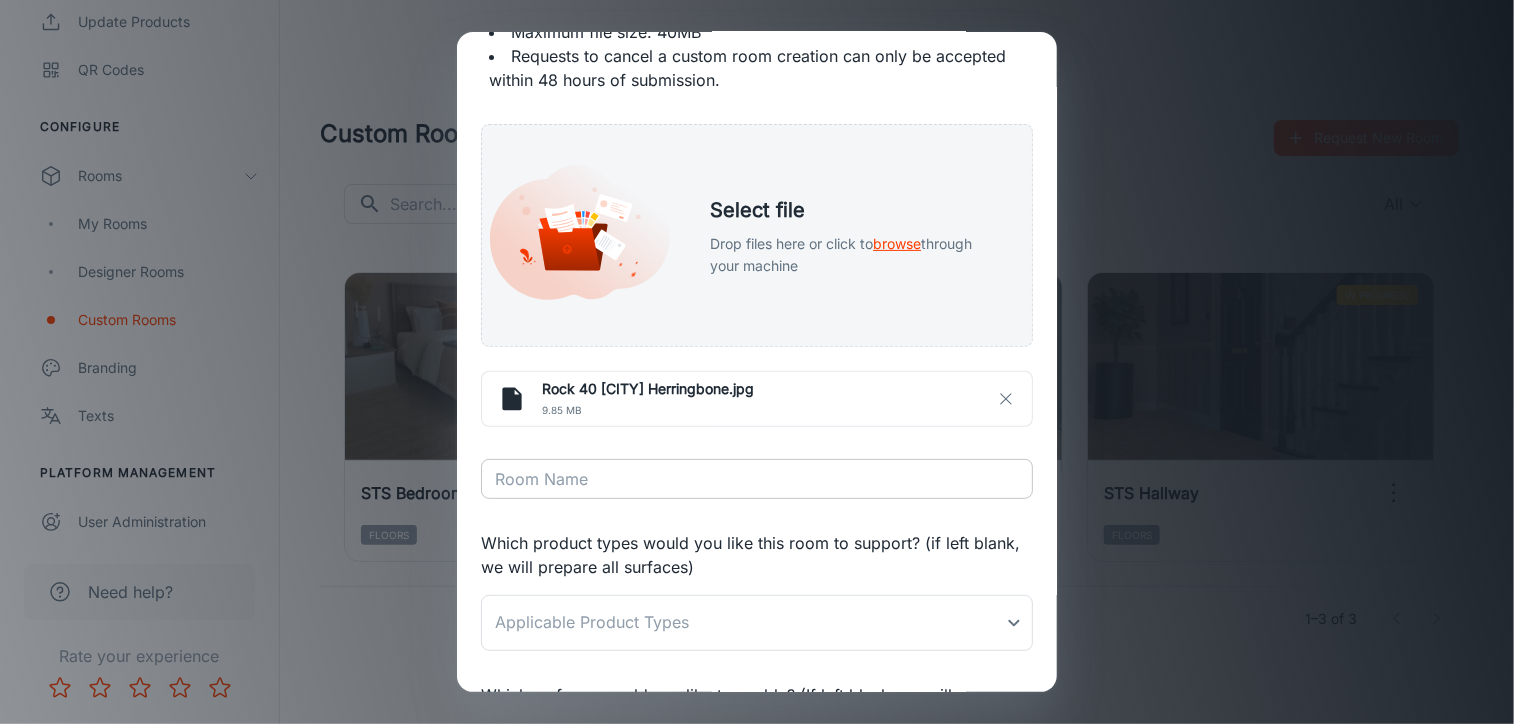 click on "Room Name" at bounding box center (757, 479) 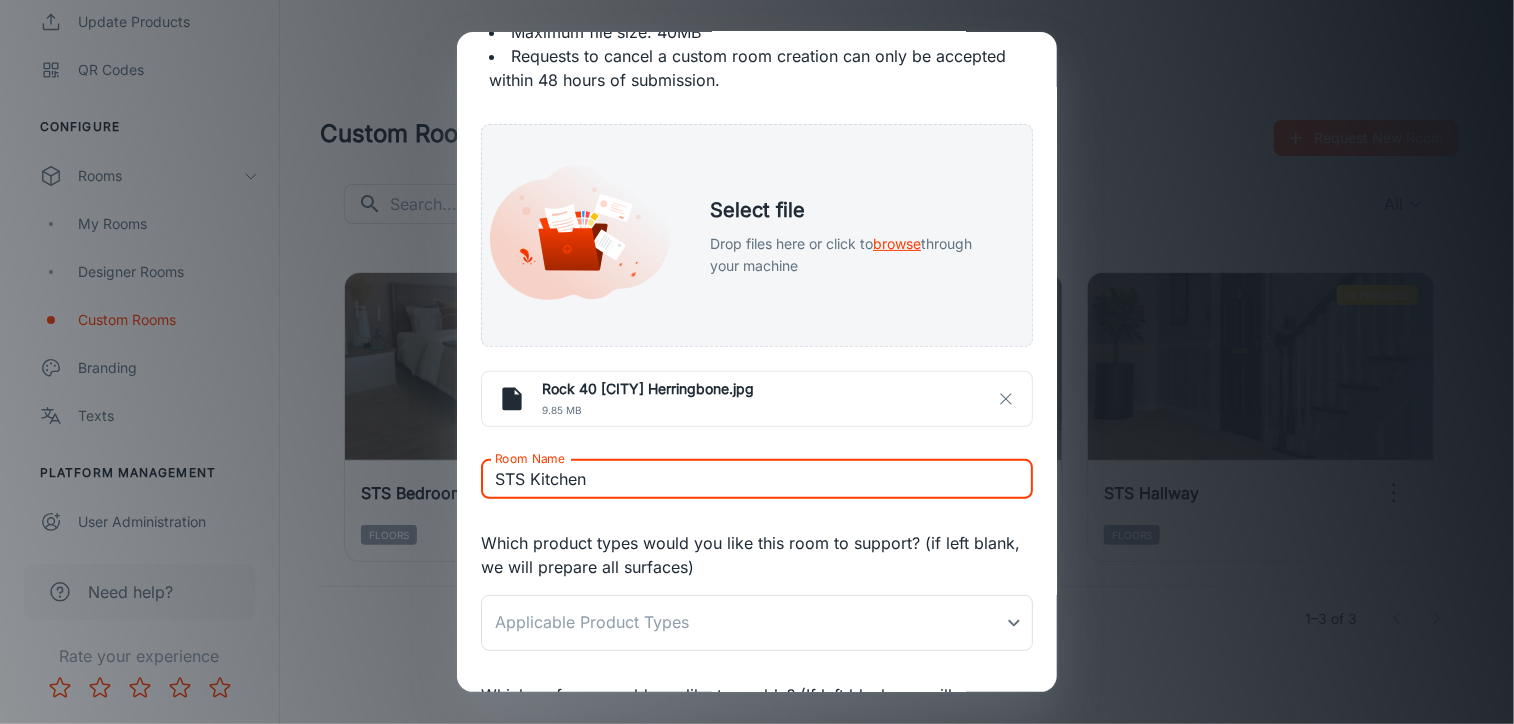 scroll, scrollTop: 499, scrollLeft: 0, axis: vertical 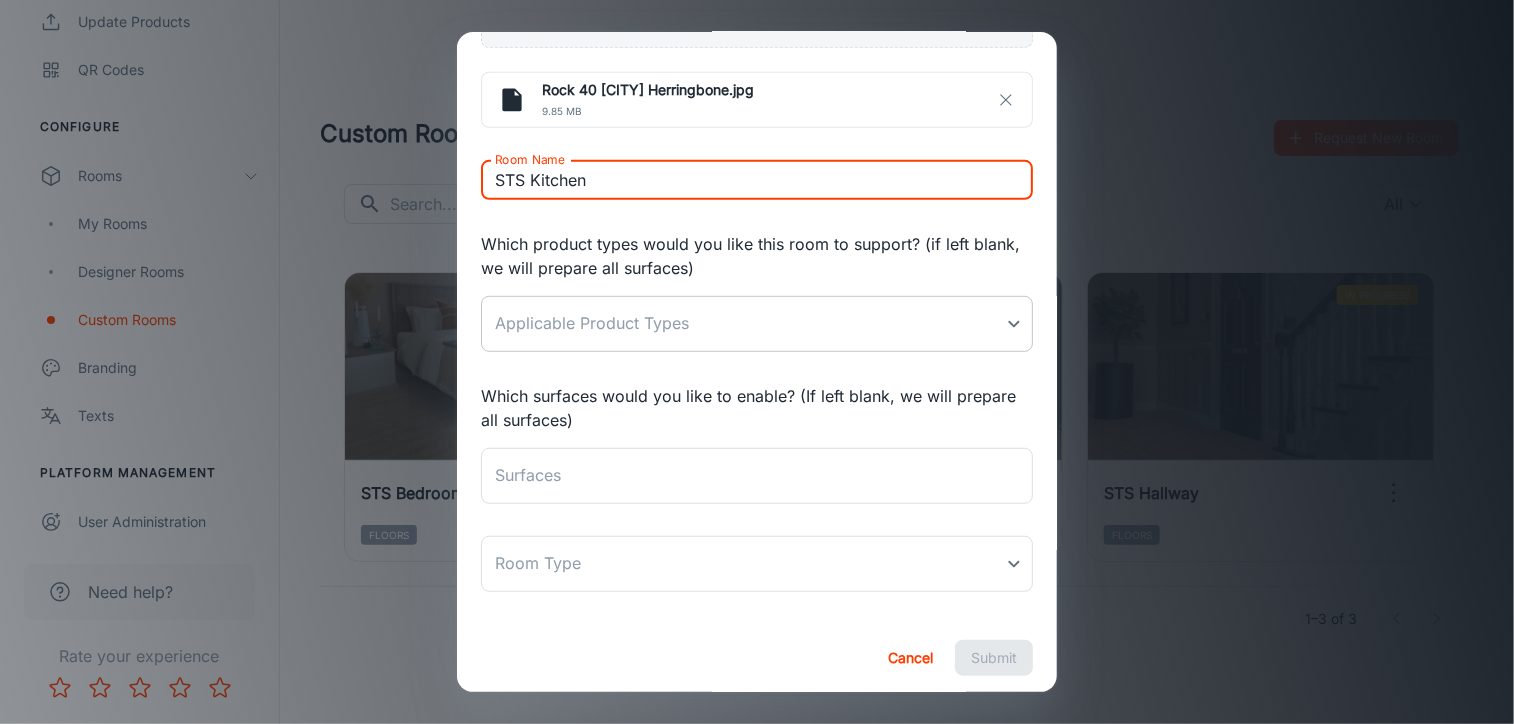 type on "STS Kitchen" 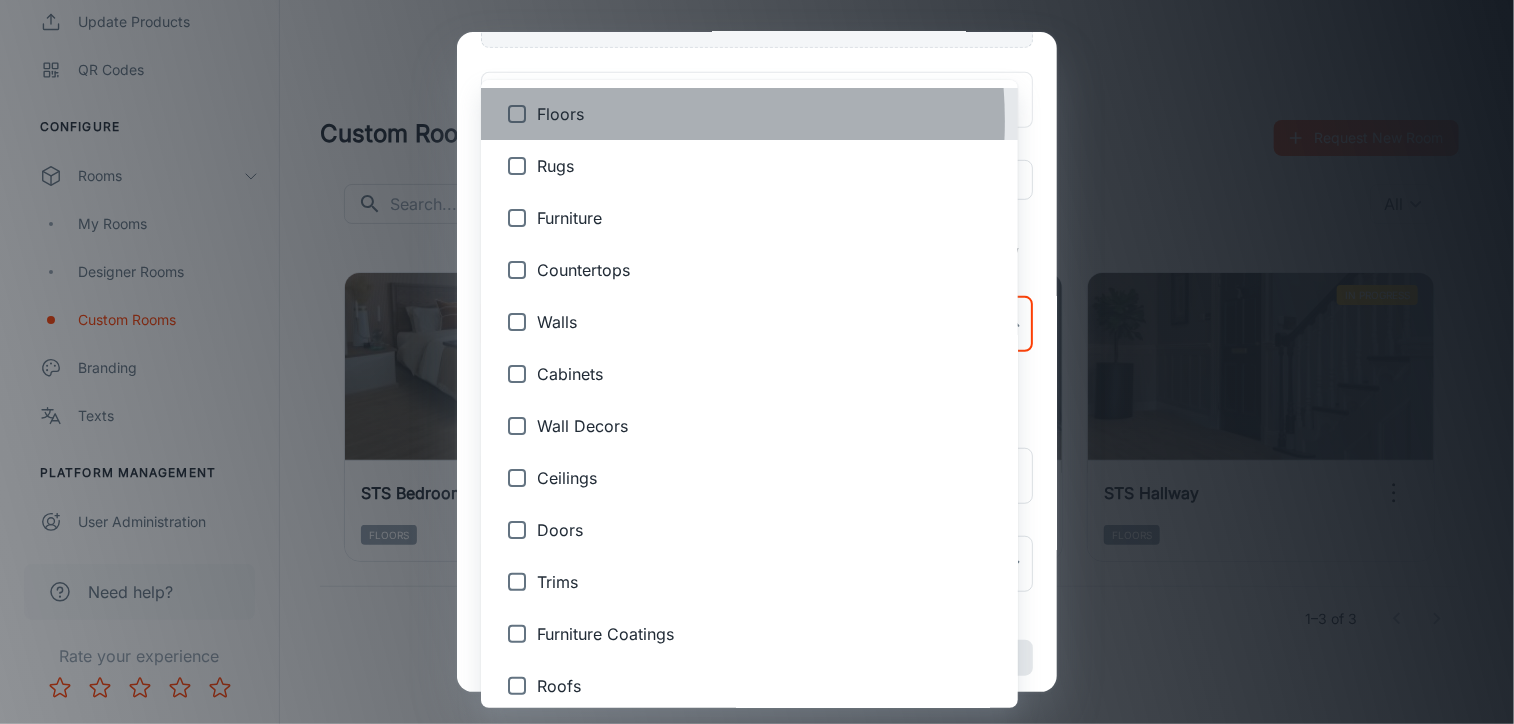 click on "Floors" at bounding box center [769, 114] 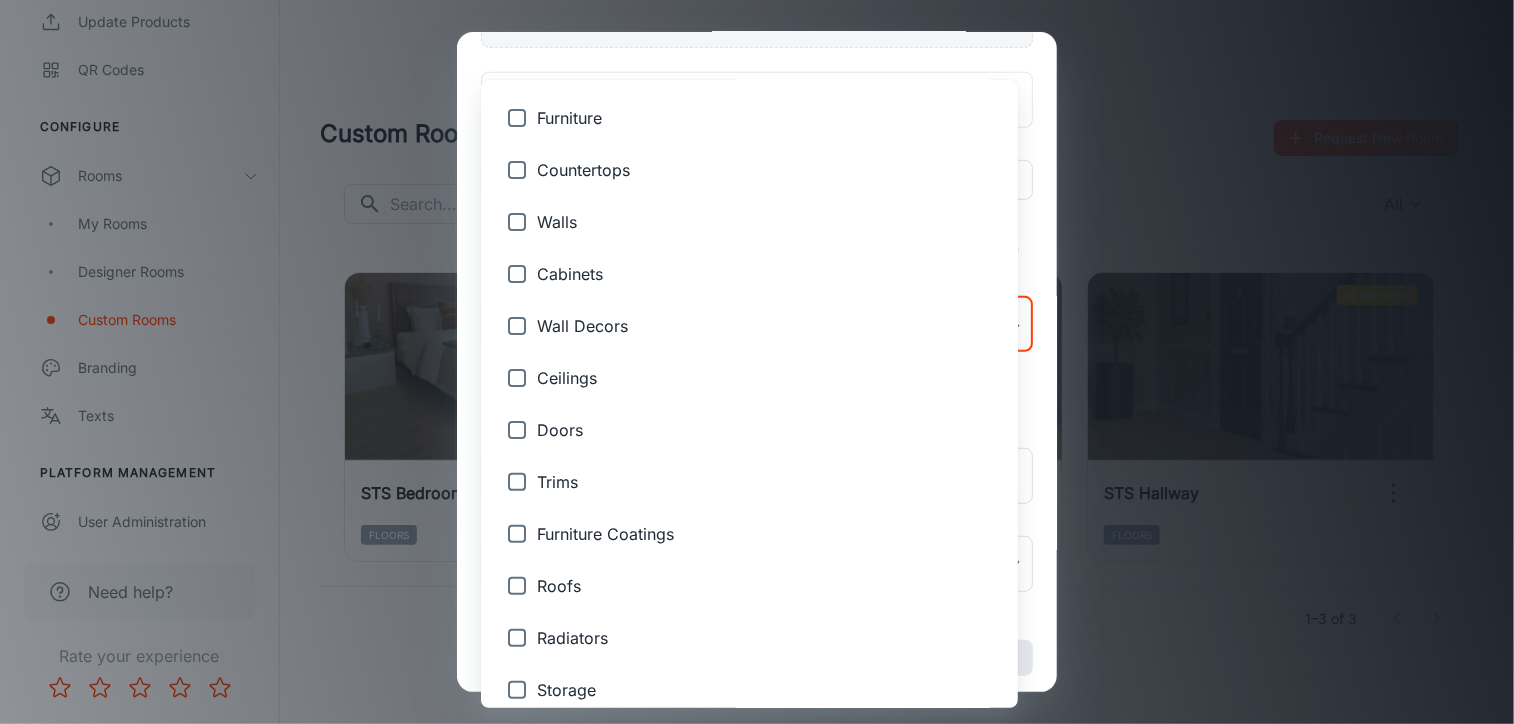 scroll, scrollTop: 300, scrollLeft: 0, axis: vertical 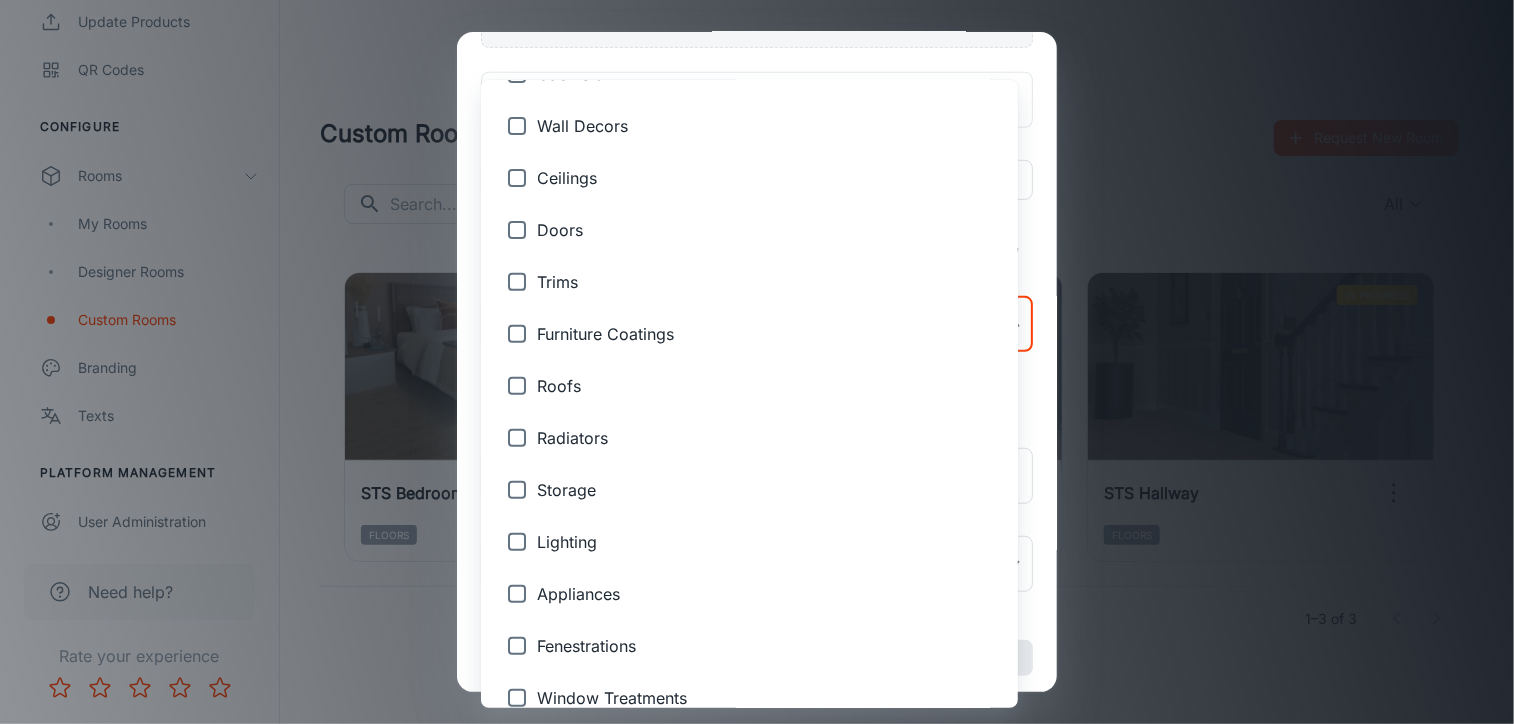click at bounding box center (757, 362) 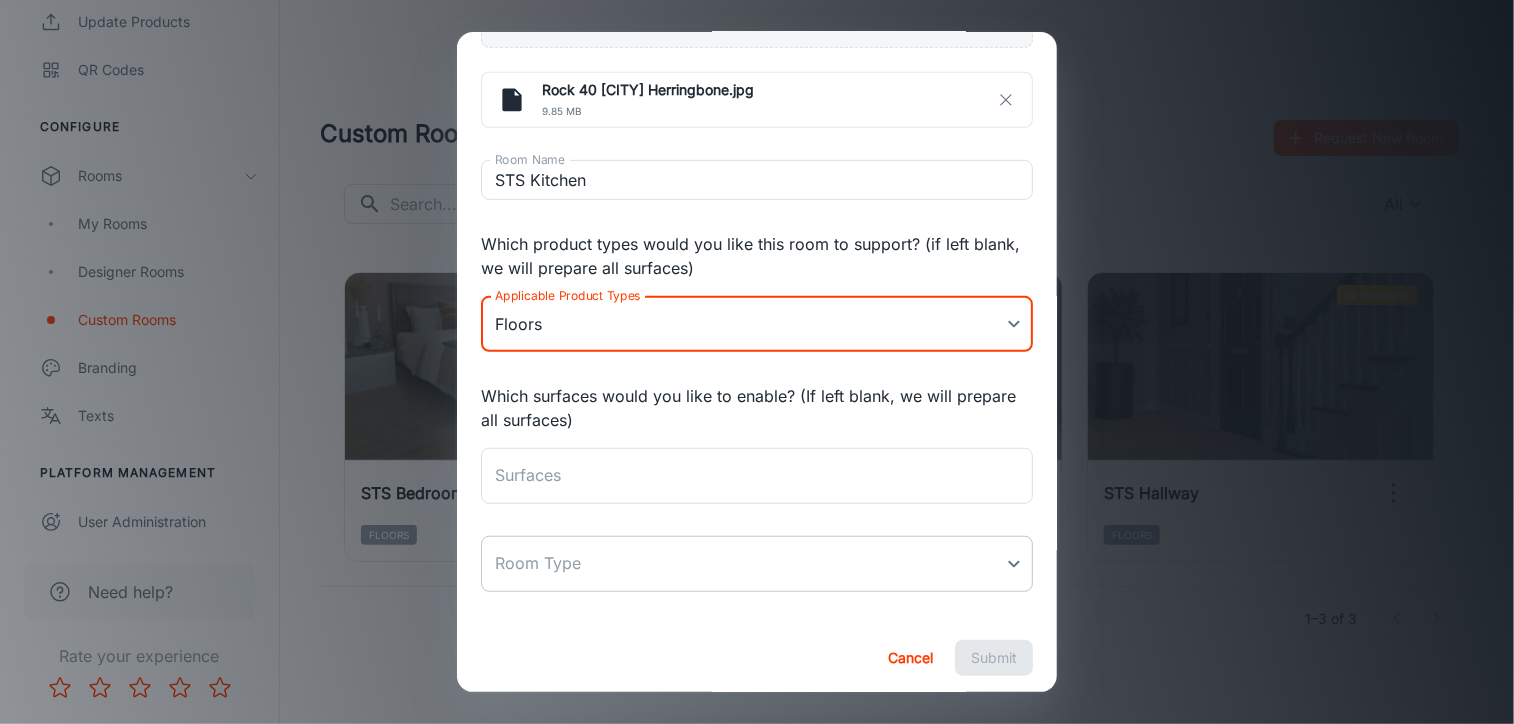 click on "STS Flooring Distributors LTD [FIRST]   [LAST] Engagement Analytics Leads To-do Products My Products Update Products QR Codes Configure Rooms My Rooms Designer Rooms Custom Rooms Branding Texts Platform Management User Administration Need help? Rate your experience Custom Rooms Request New Room ​ ​ All ​ In Progress STS Bedroom Floors In Progress STS Studyroom Floors In Progress STS Hallway Floors 1–3 of 3 Roomvo PRO | Custom Rooms Request New Room Please upload an image file for your custom room. Note: To create a custom room, provided images must be  high resolution  (at least 2,500 x 2,500 pixels). Maximum file size: 40MB Requests to cancel a custom room creation can only be accepted within 48 hours of submission. Select file Drop files here or click to  browse  through your machine Rock 40 [CITY] Herringbone.jpg 9.85 MB Room Name STS Kitchen Room Name Which product types would you like this room to support? (if left blank, we will prepare all surfaces) Applicable Product Types Floors 1 x ​" at bounding box center (757, 362) 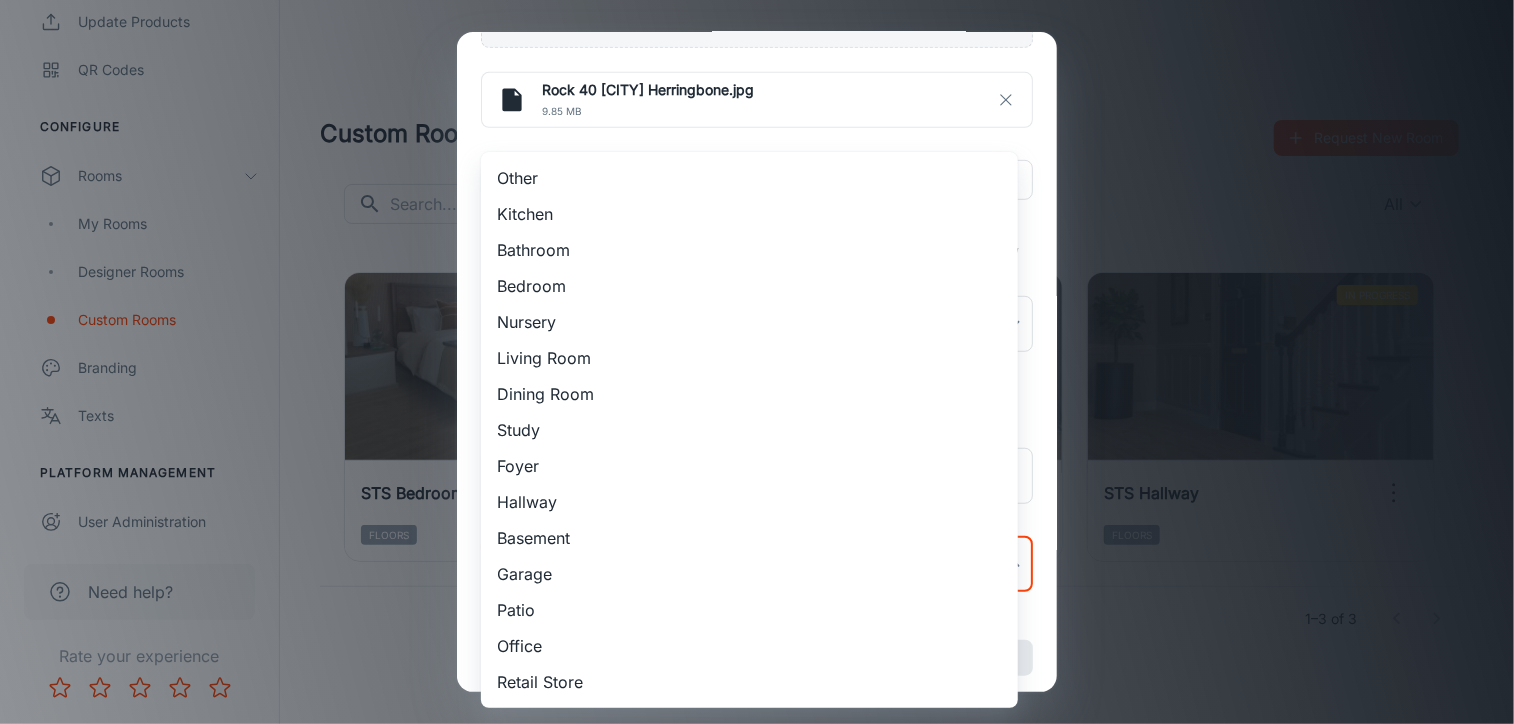 click on "Kitchen" at bounding box center (749, 214) 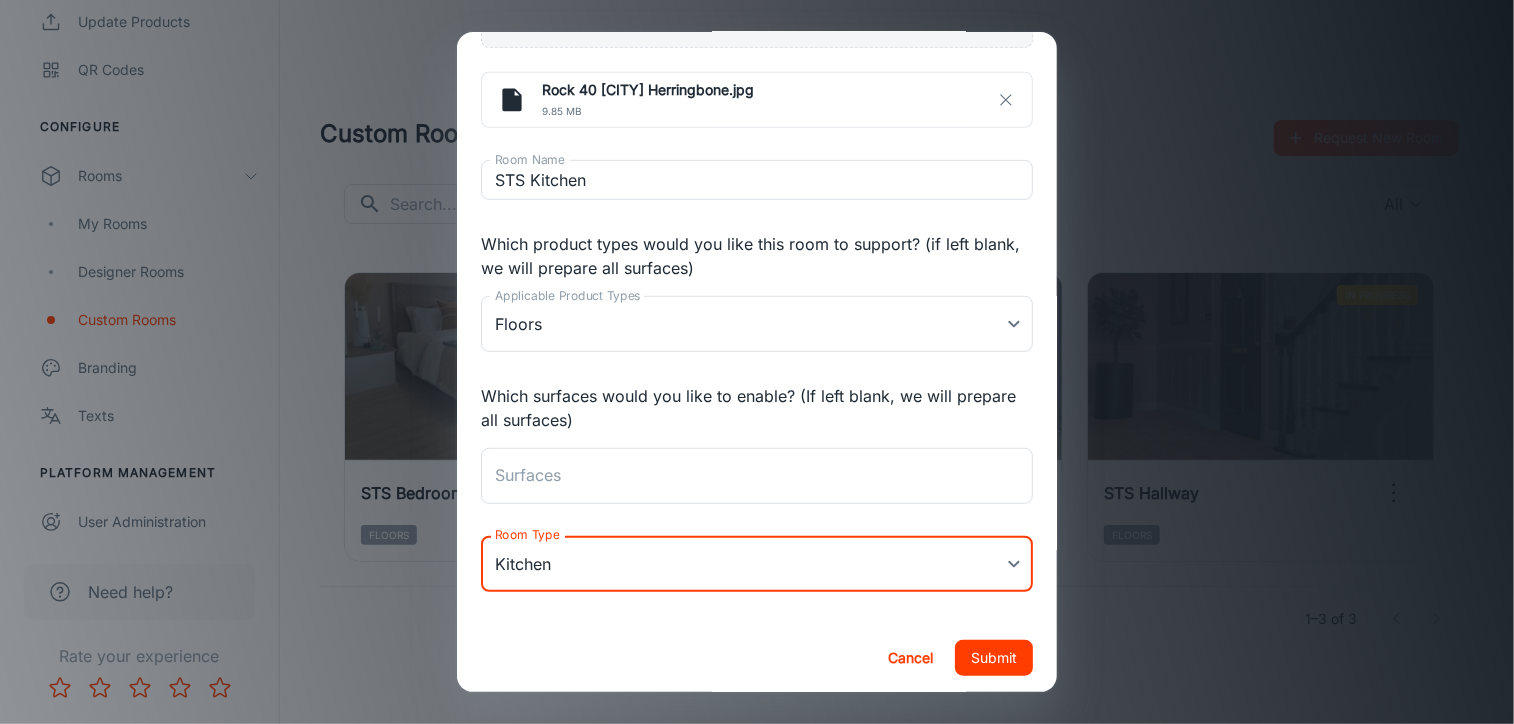 click on "Submit" at bounding box center (994, 658) 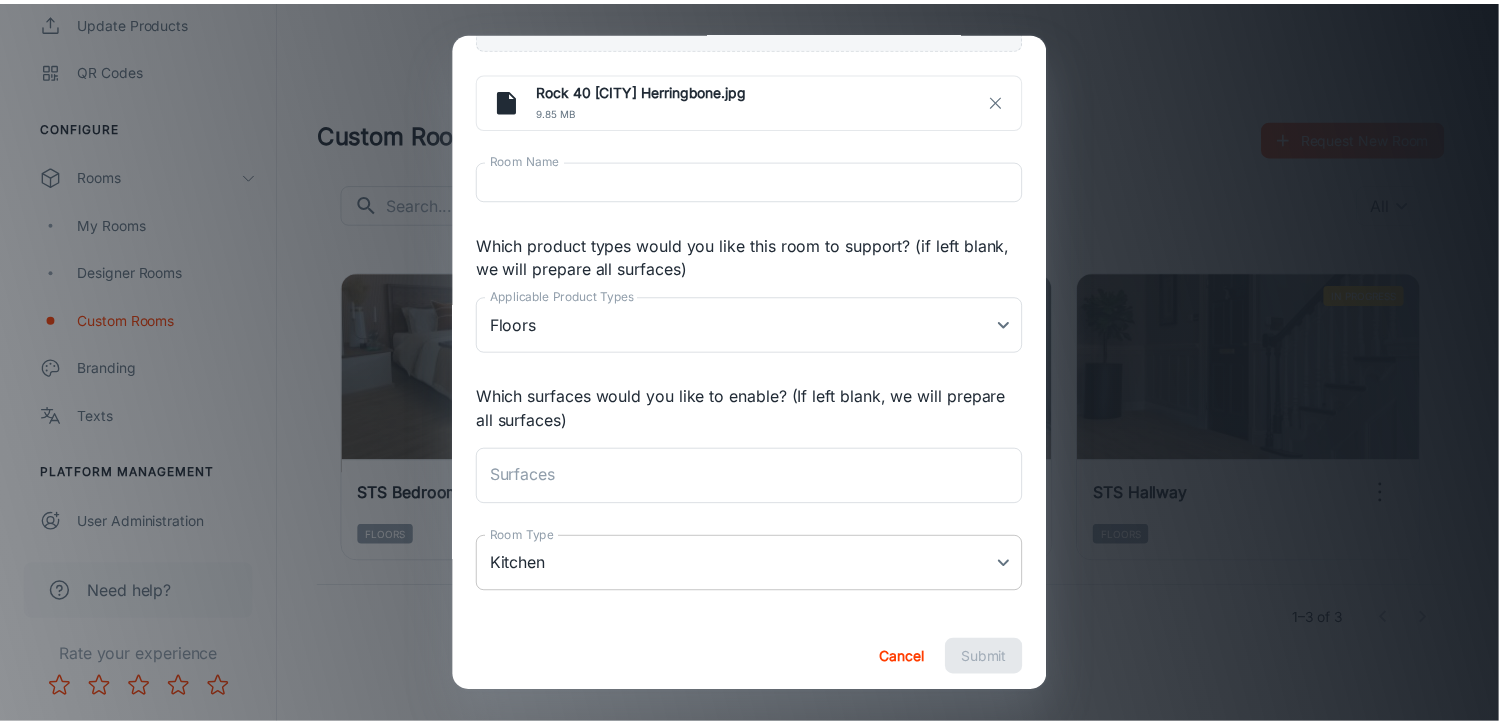 scroll, scrollTop: 483, scrollLeft: 0, axis: vertical 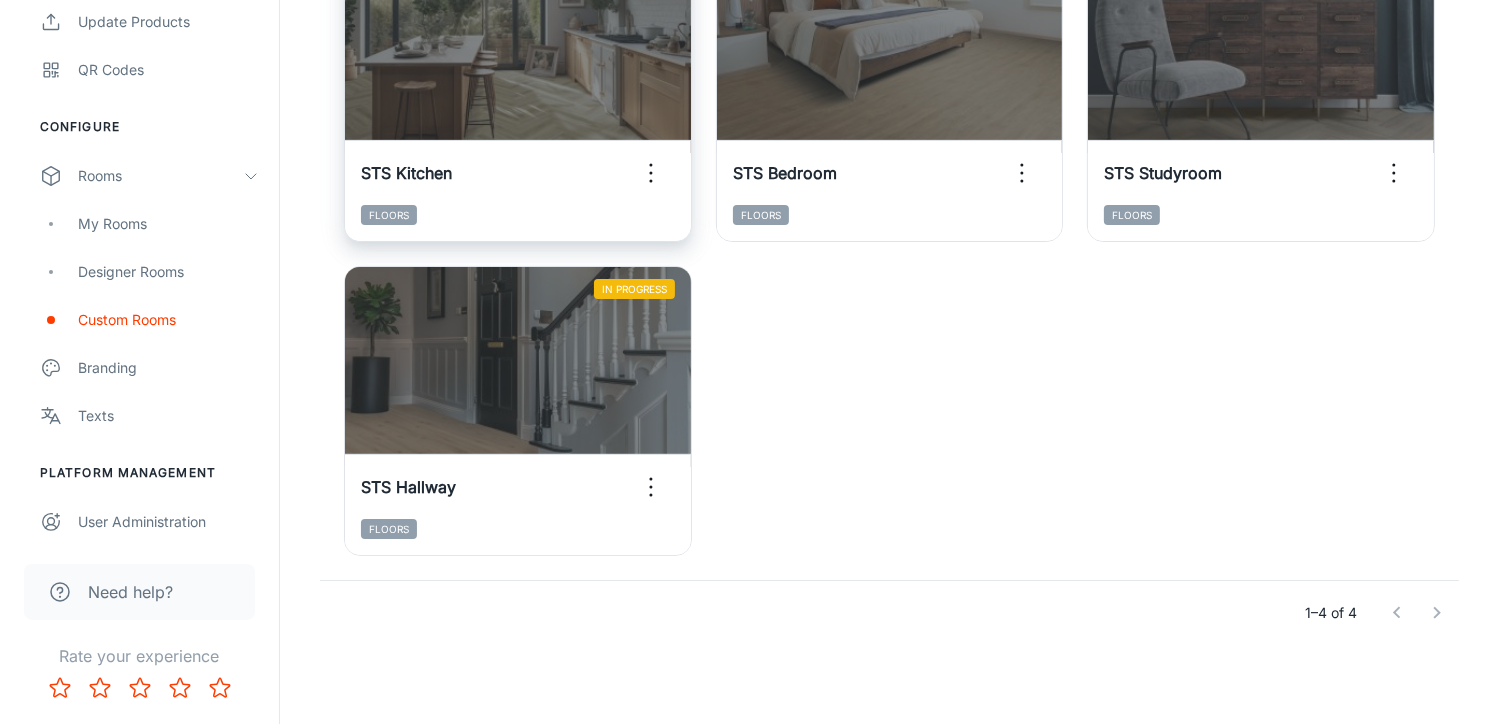 click at bounding box center [651, 173] 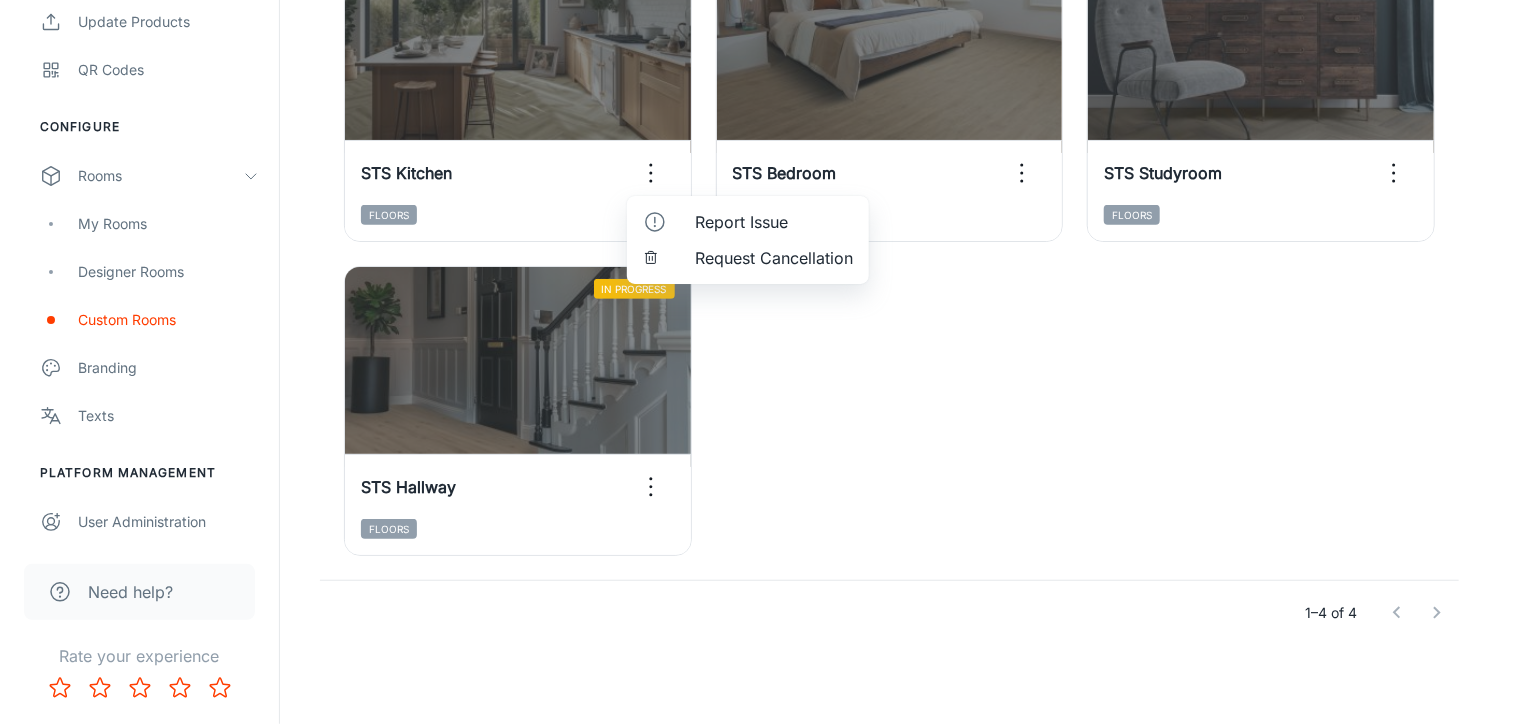 click at bounding box center [757, 362] 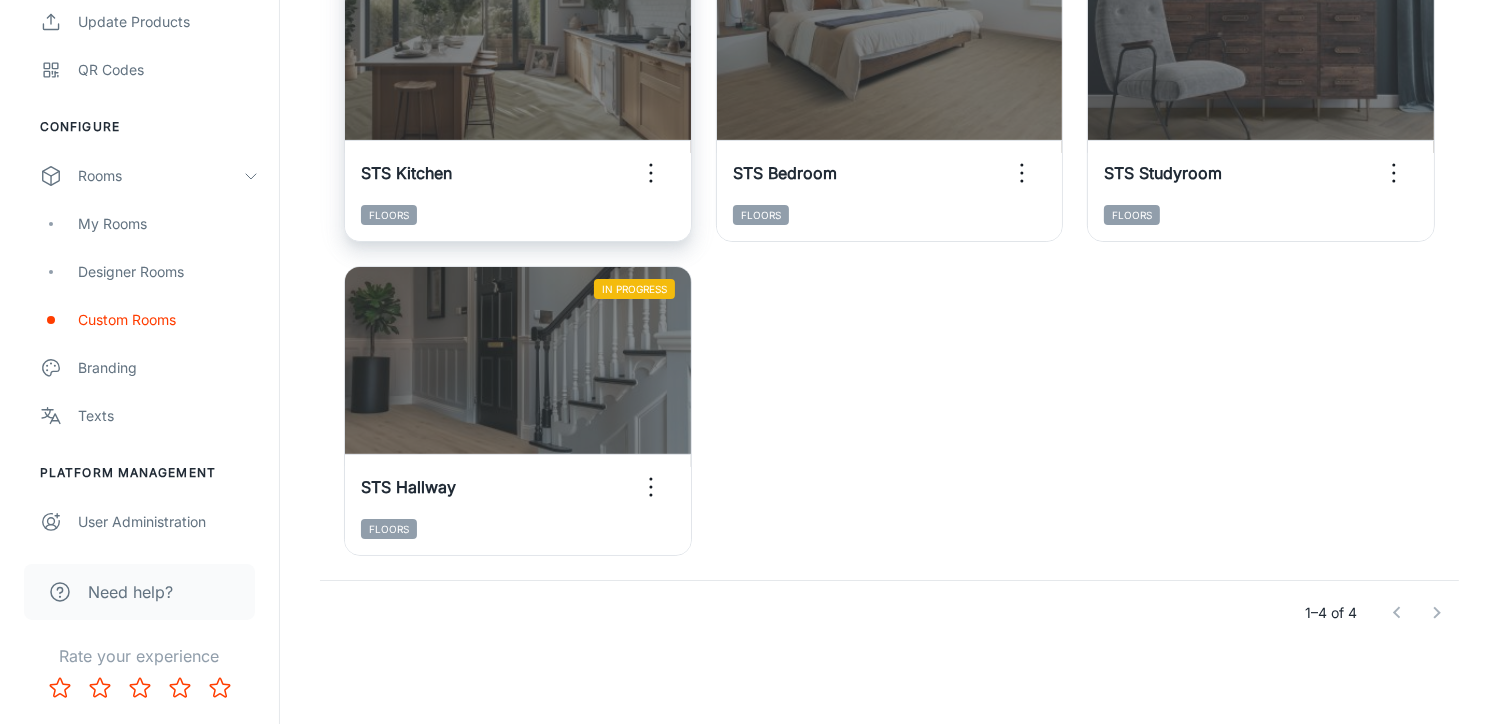 click on "In Progress" at bounding box center (518, 53) 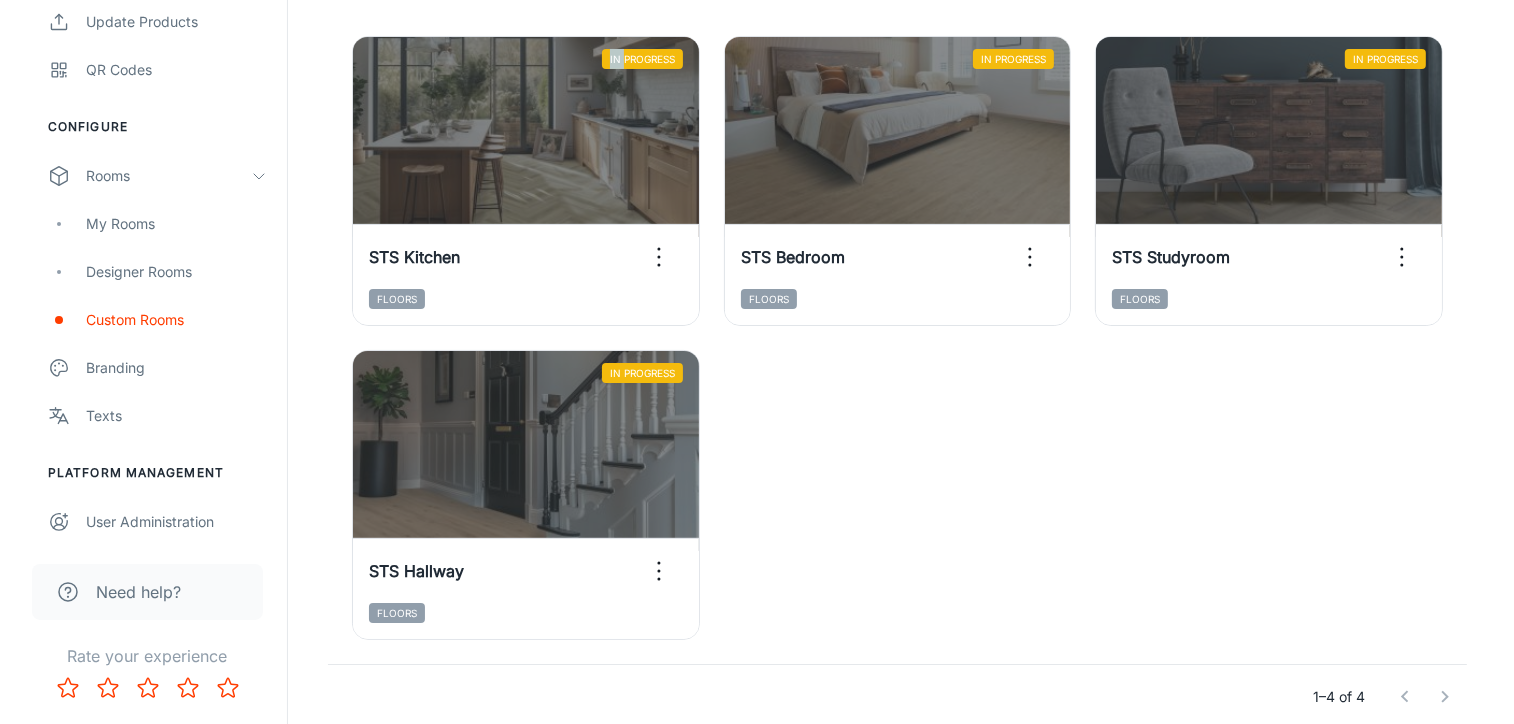 scroll, scrollTop: 120, scrollLeft: 0, axis: vertical 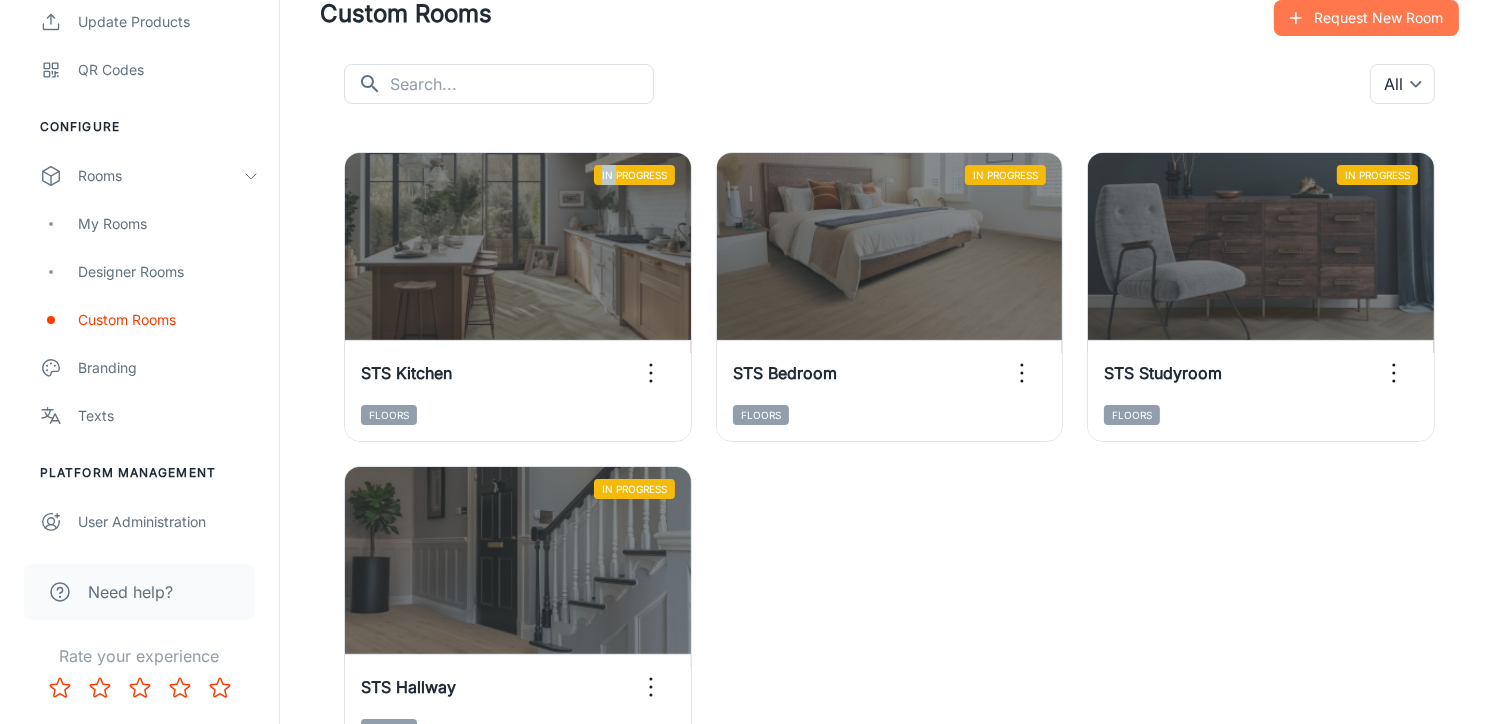 click on "Request New Room" at bounding box center (1366, 18) 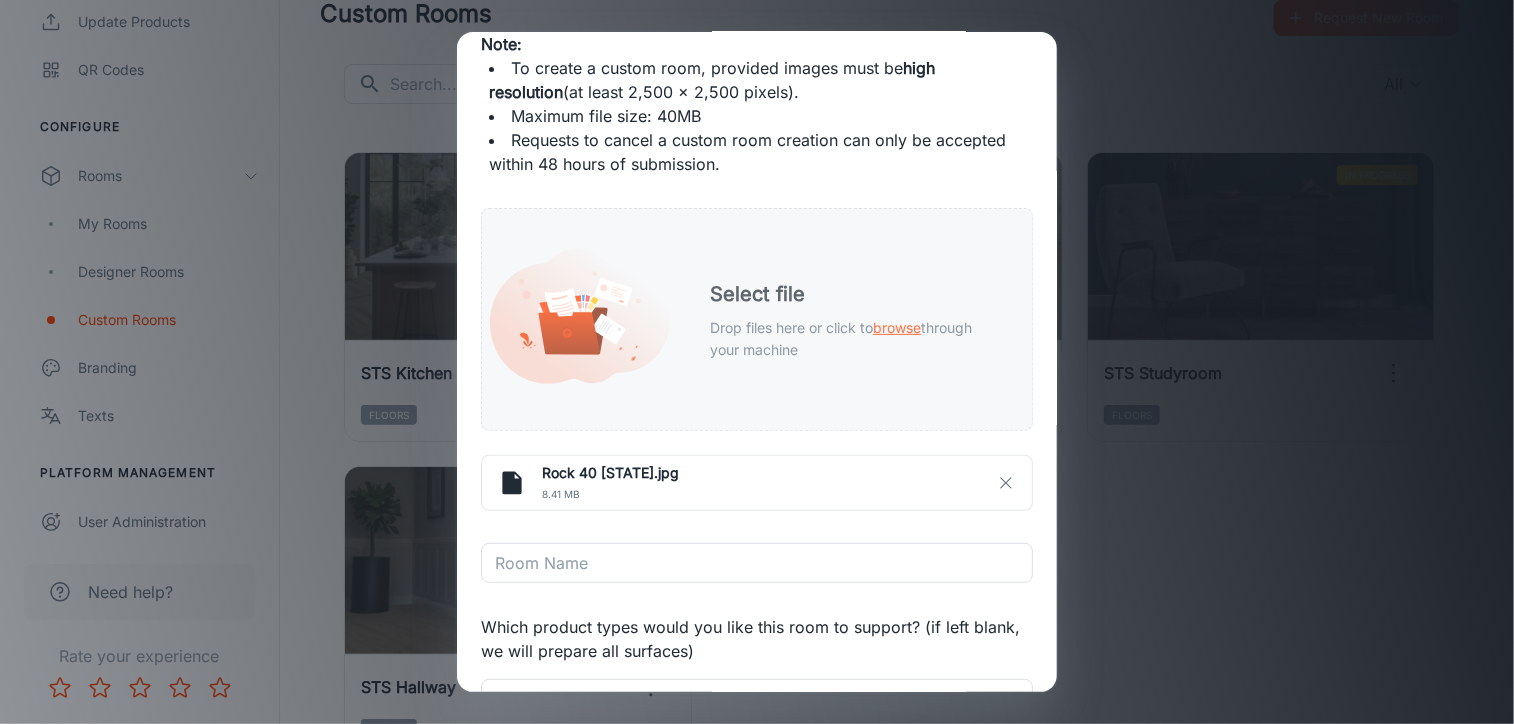 scroll, scrollTop: 200, scrollLeft: 0, axis: vertical 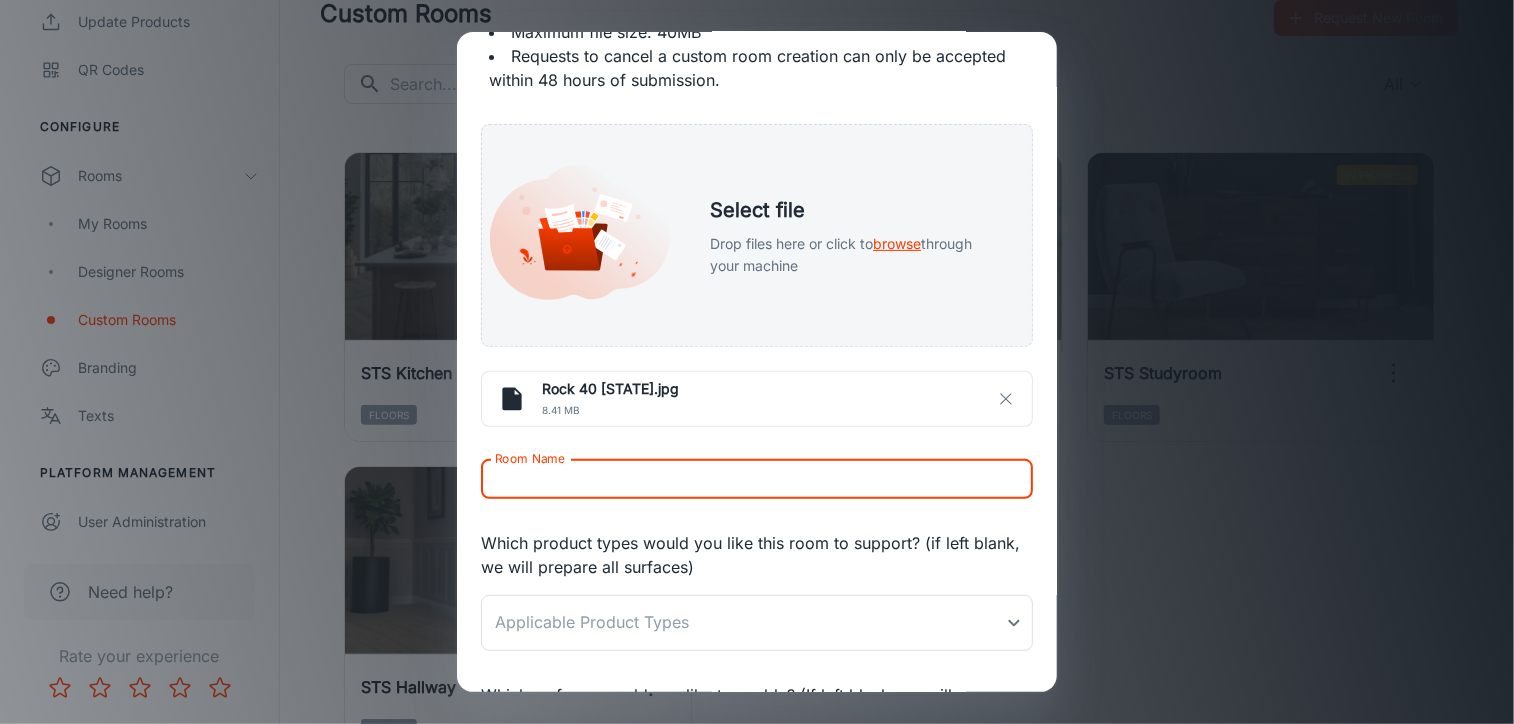 click on "Room Name" at bounding box center [757, 479] 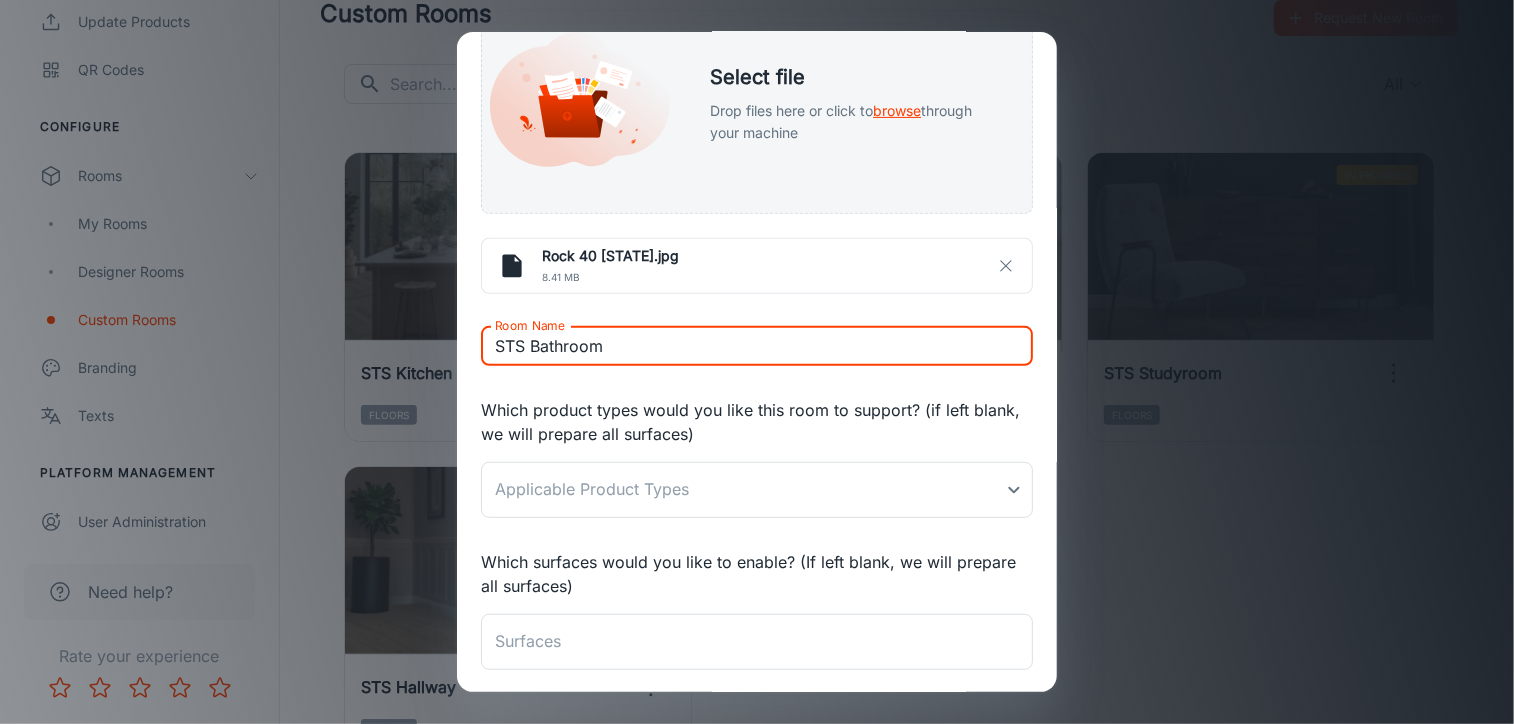 scroll, scrollTop: 400, scrollLeft: 0, axis: vertical 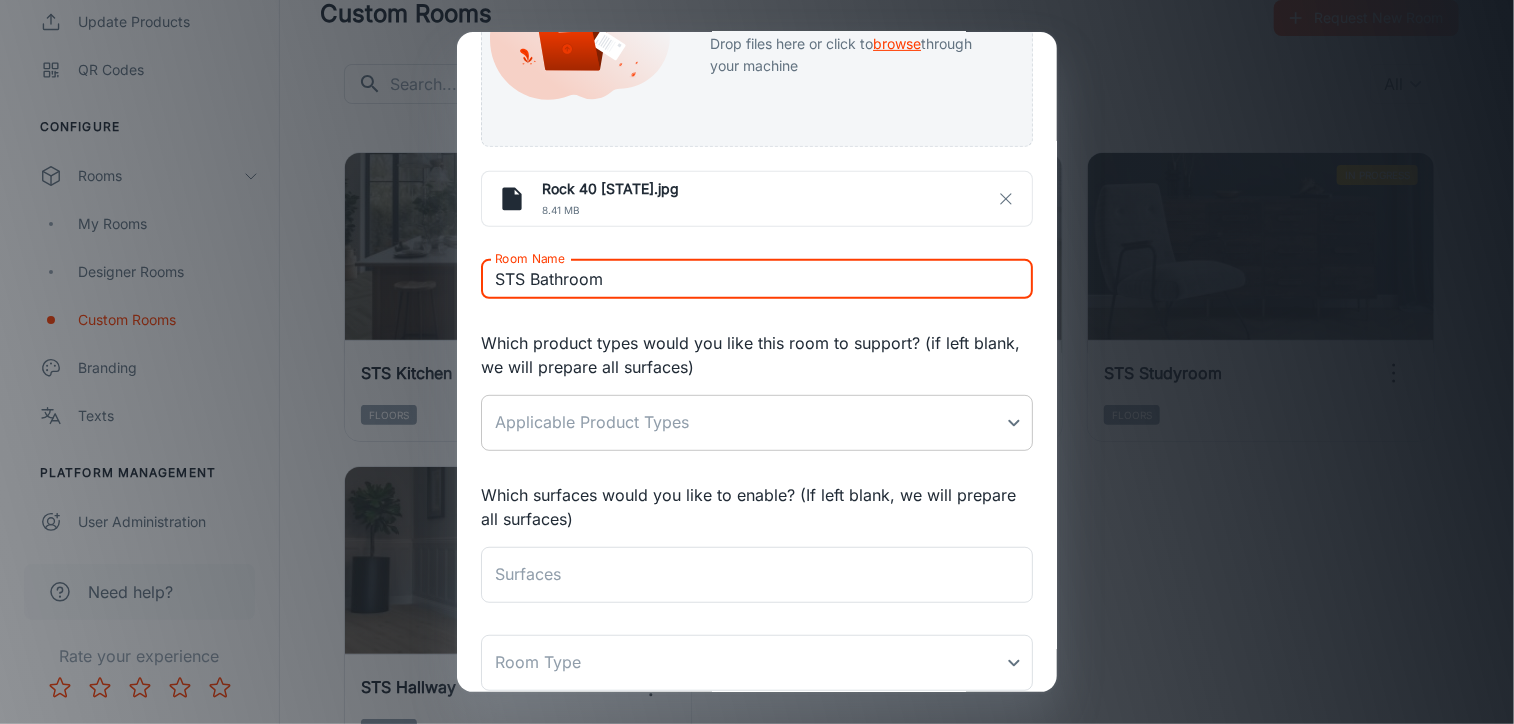 type on "STS Bathroom" 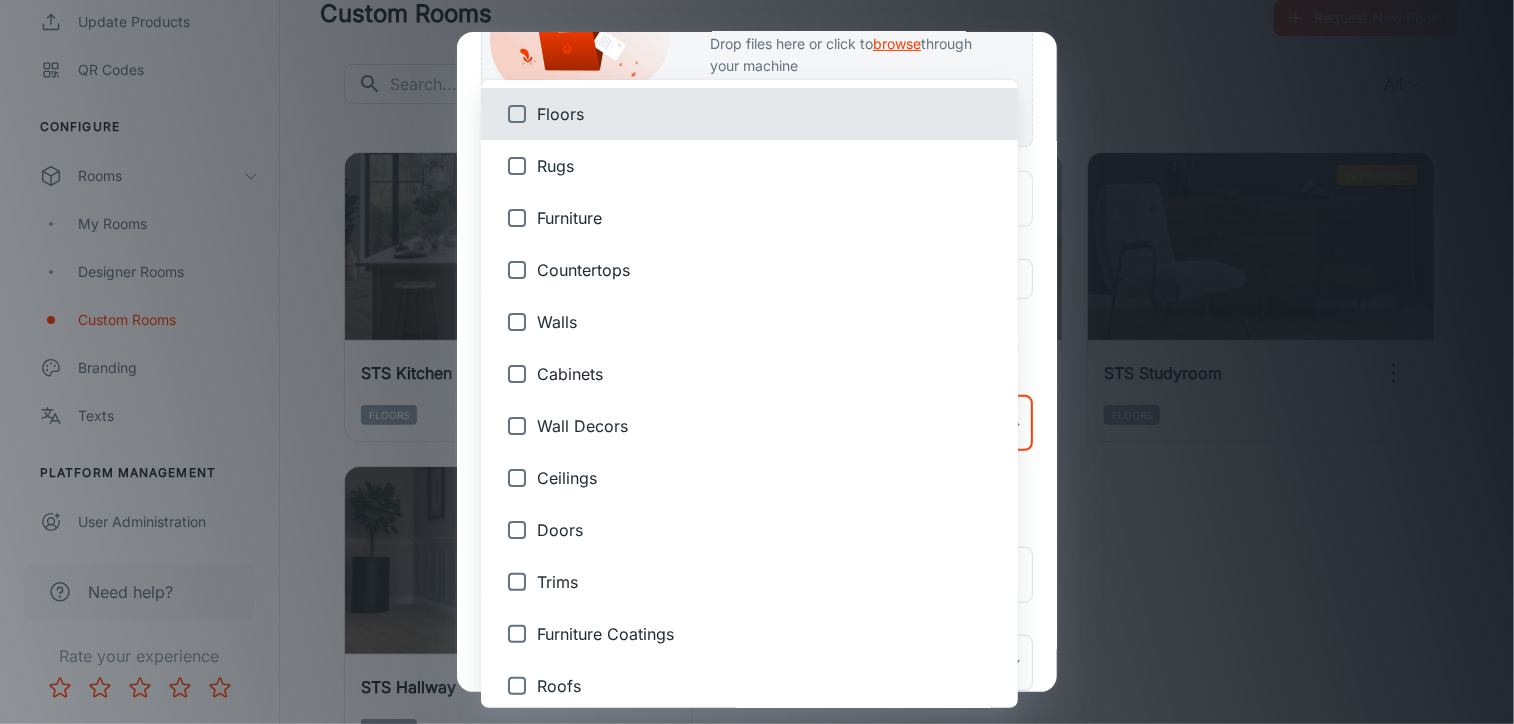 click on "STS Flooring Distributors LTD [FIRST]   [LAST] Engagement Analytics Leads To-do Products My Products Update Products QR Codes Configure Rooms My Rooms Designer Rooms Custom Rooms Branding Texts Platform Management User Administration Need help? Rate your experience Custom Rooms Request New Room ​ ​ All ​ In Progress STS Kitchen Floors In Progress STS Bedroom Floors In Progress STS Studyroom Floors In Progress STS Hallway Floors 1–4 of 4 Roomvo PRO | Custom Rooms Request New Room Please upload an image file for your custom room. Note: To create a custom room, provided images must be  high resolution  (at least 2,500 x 2,500 pixels). Maximum file size: 40MB Requests to cancel a custom room creation can only be accepted within 48 hours of submission. Select file Drop files here or click to  browse  through your machine Rock 40 [STATE].jpg 8.41 MB Room Name STS Bathroom Room Name Which product types would you like this room to support? (if left blank, we will prepare all surfaces) ​ Surfaces x Surfaces" at bounding box center (757, 242) 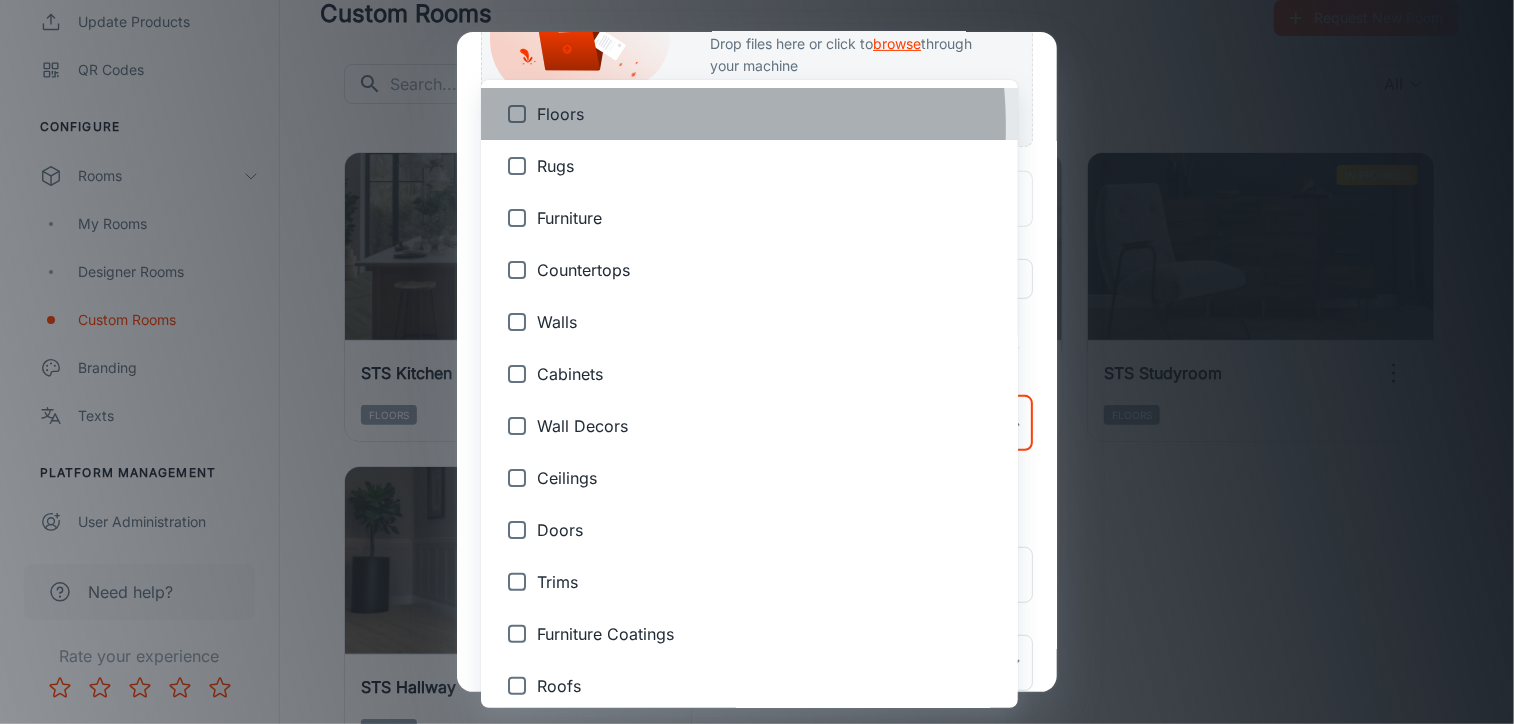 click on "Floors" at bounding box center (749, 114) 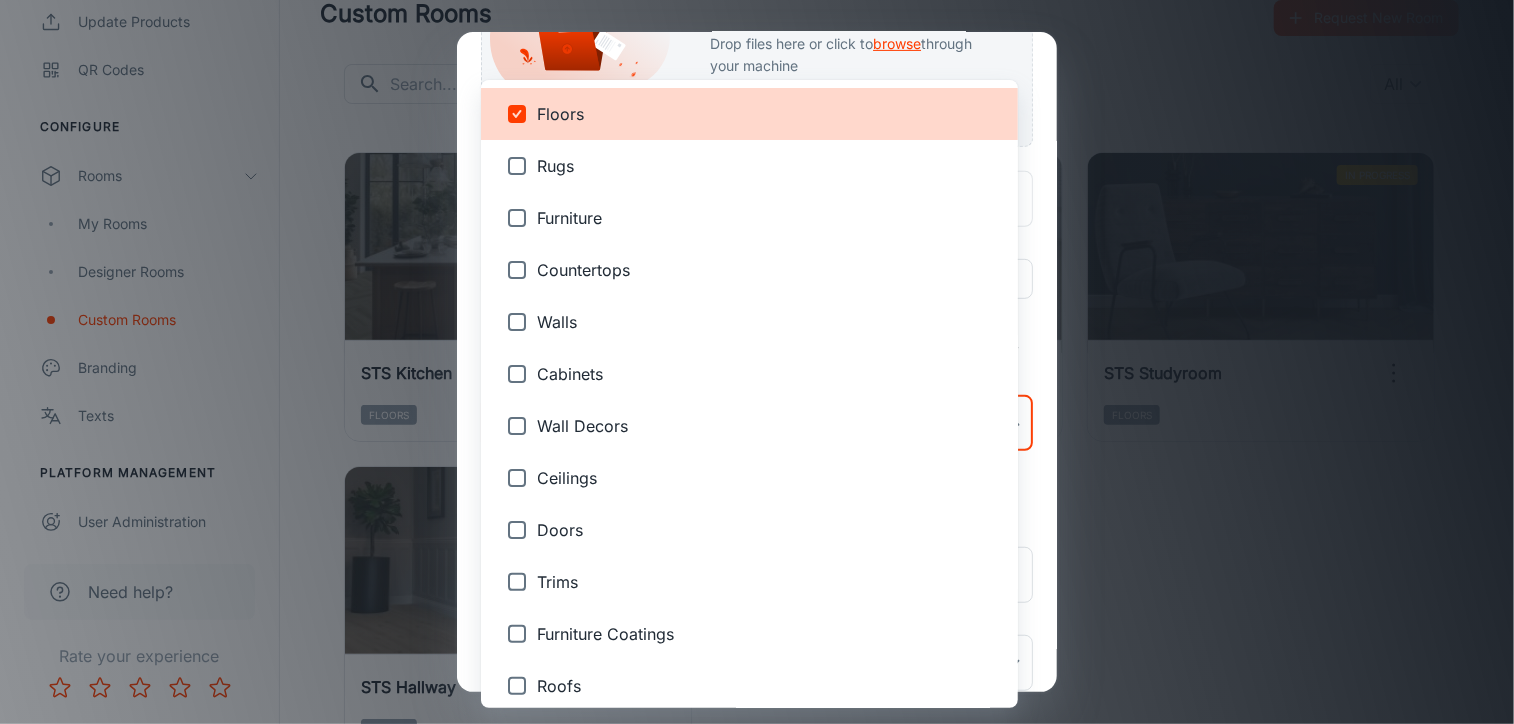 click at bounding box center [757, 362] 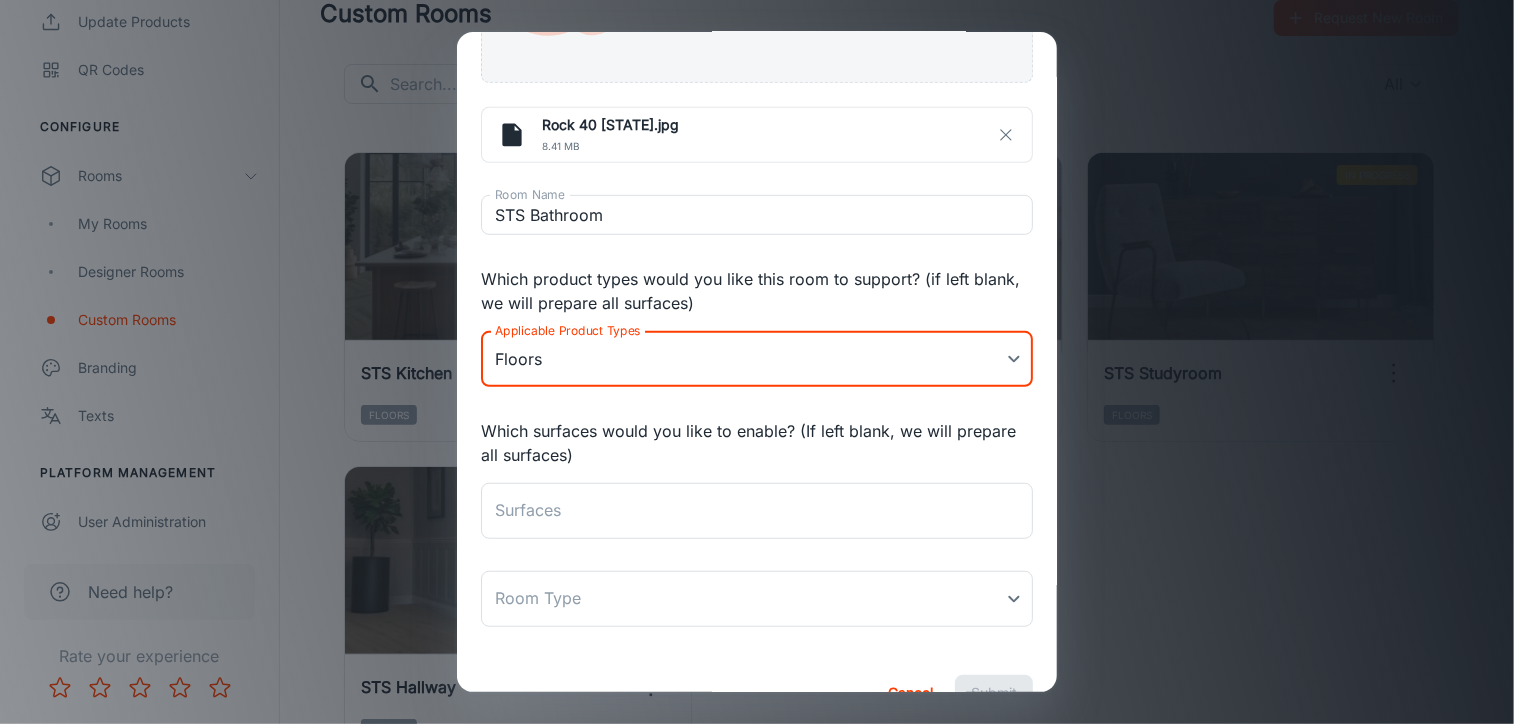 scroll, scrollTop: 499, scrollLeft: 0, axis: vertical 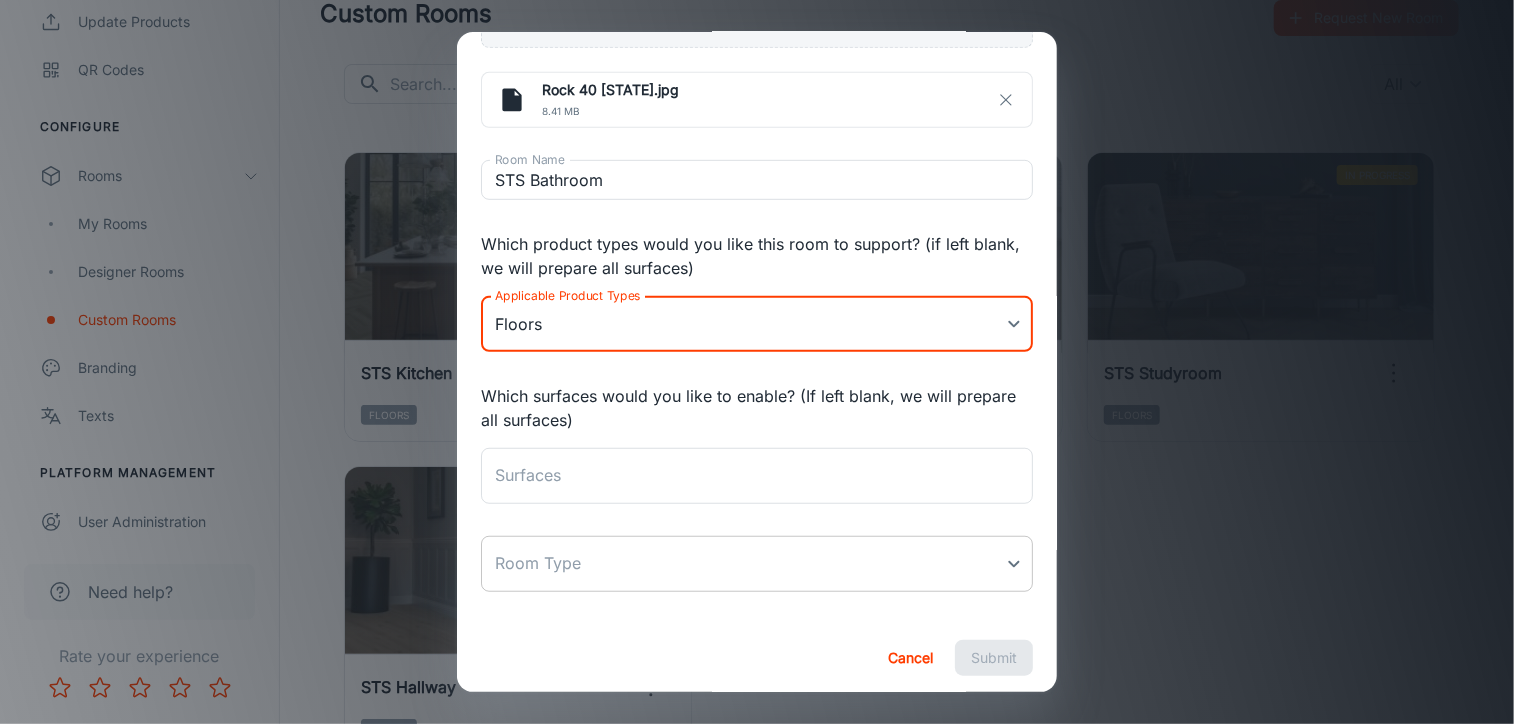 click on "STS Flooring Distributors LTD [FIRST]   [LAST] Engagement Analytics Leads To-do Products My Products Update Products QR Codes Configure Rooms My Rooms Designer Rooms Custom Rooms Branding Texts Platform Management User Administration Need help? Rate your experience Custom Rooms Request New Room ​ ​ All ​ In Progress STS Kitchen Floors In Progress STS Bedroom Floors In Progress STS Studyroom Floors In Progress STS Hallway Floors 1–4 of 4 Roomvo PRO | Custom Rooms Request New Room Please upload an image file for your custom room. Note: To create a custom room, provided images must be  high resolution  (at least 2,500 x 2,500 pixels). Maximum file size: 40MB Requests to cancel a custom room creation can only be accepted within 48 hours of submission. Select file Drop files here or click to  browse  through your machine Rock 40 [STATE].jpg 8.41 MB Room Name STS Bathroom Room Name Which product types would you like this room to support? (if left blank, we will prepare all surfaces) Floors 1 Surfaces x ​" at bounding box center [757, 242] 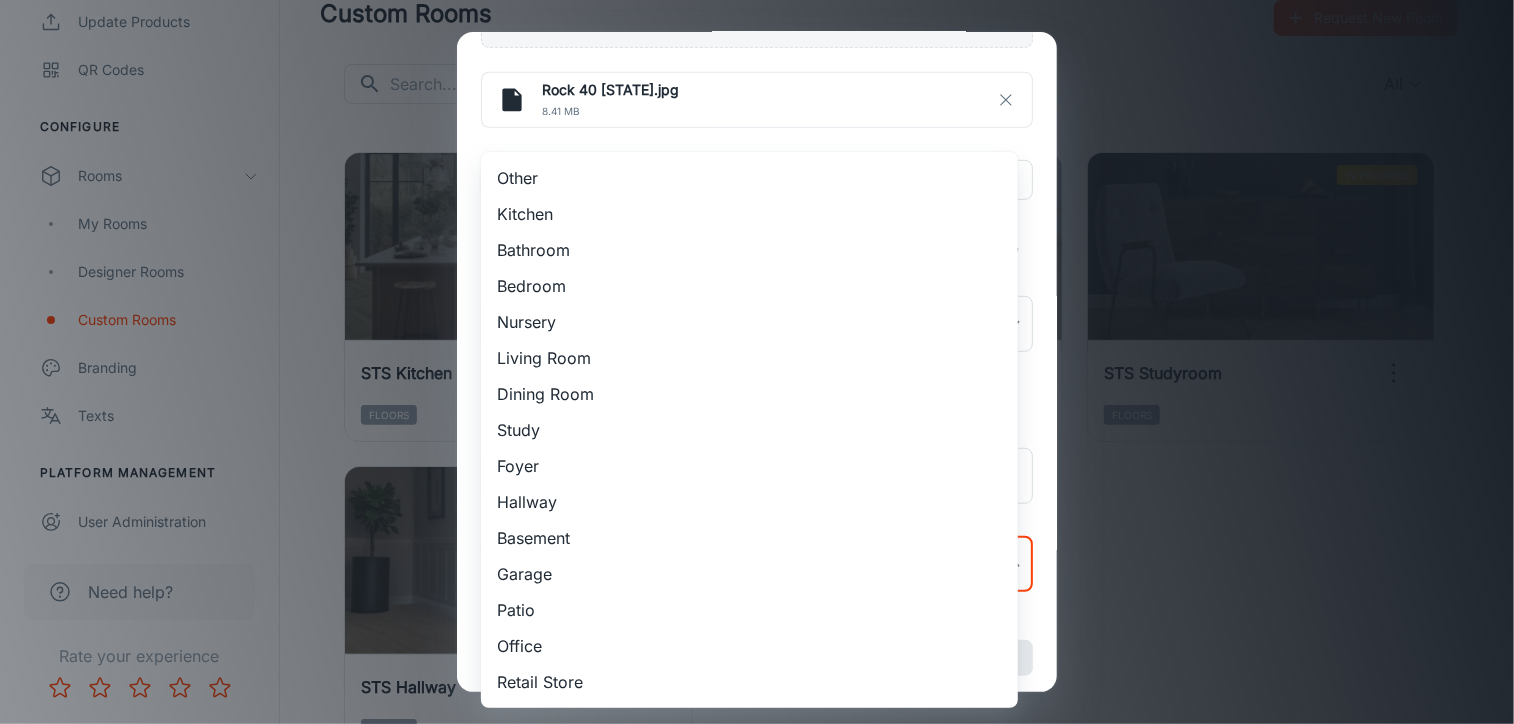 click on "Bathroom" at bounding box center [749, 250] 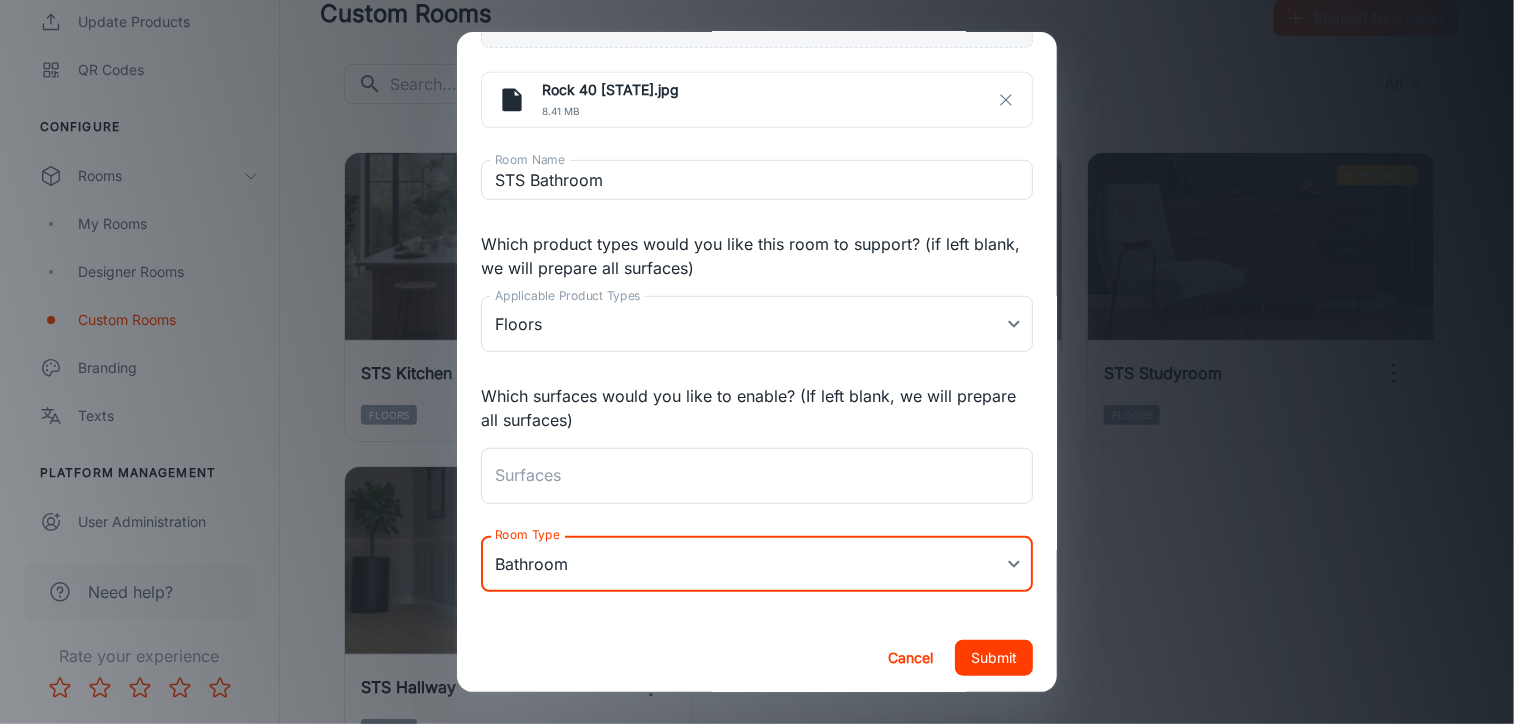 click on "Submit" at bounding box center [994, 658] 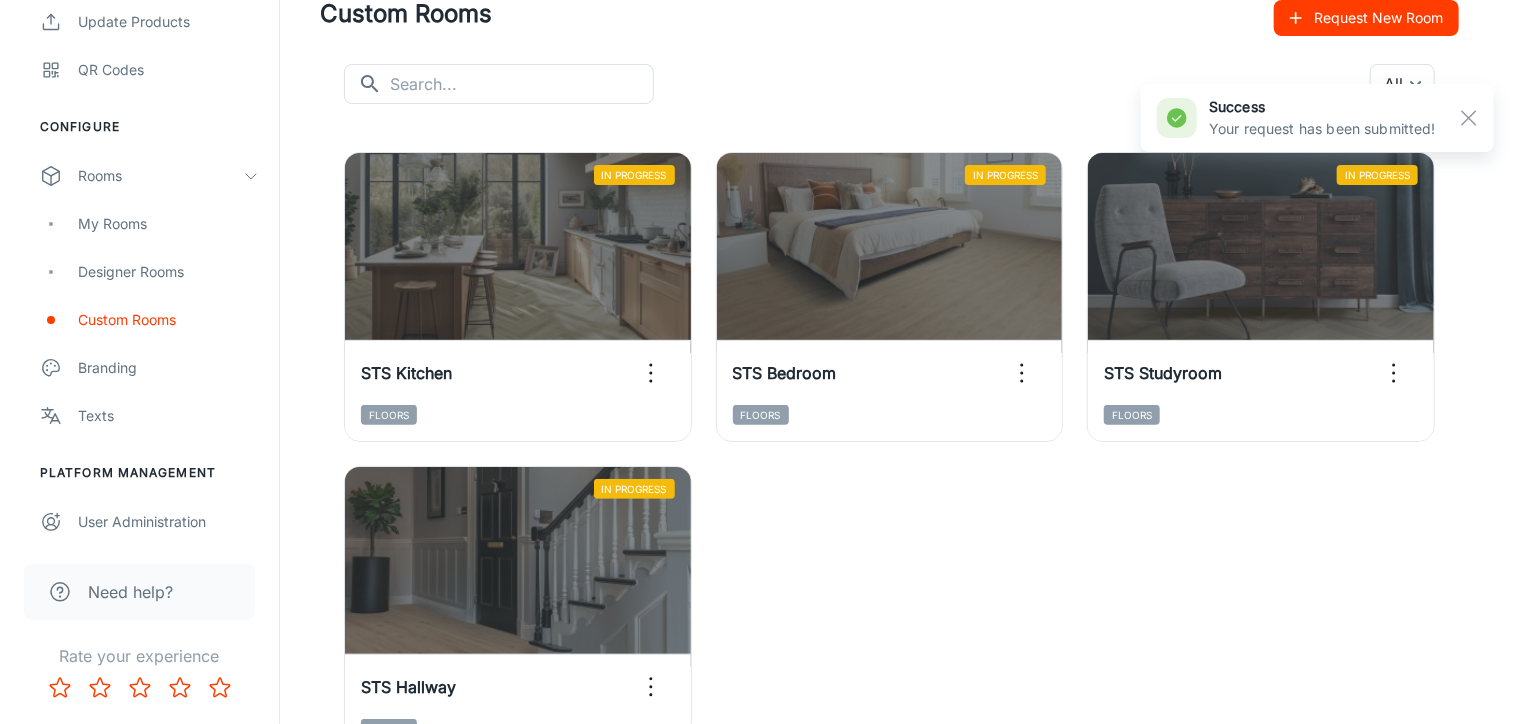 scroll, scrollTop: 483, scrollLeft: 0, axis: vertical 